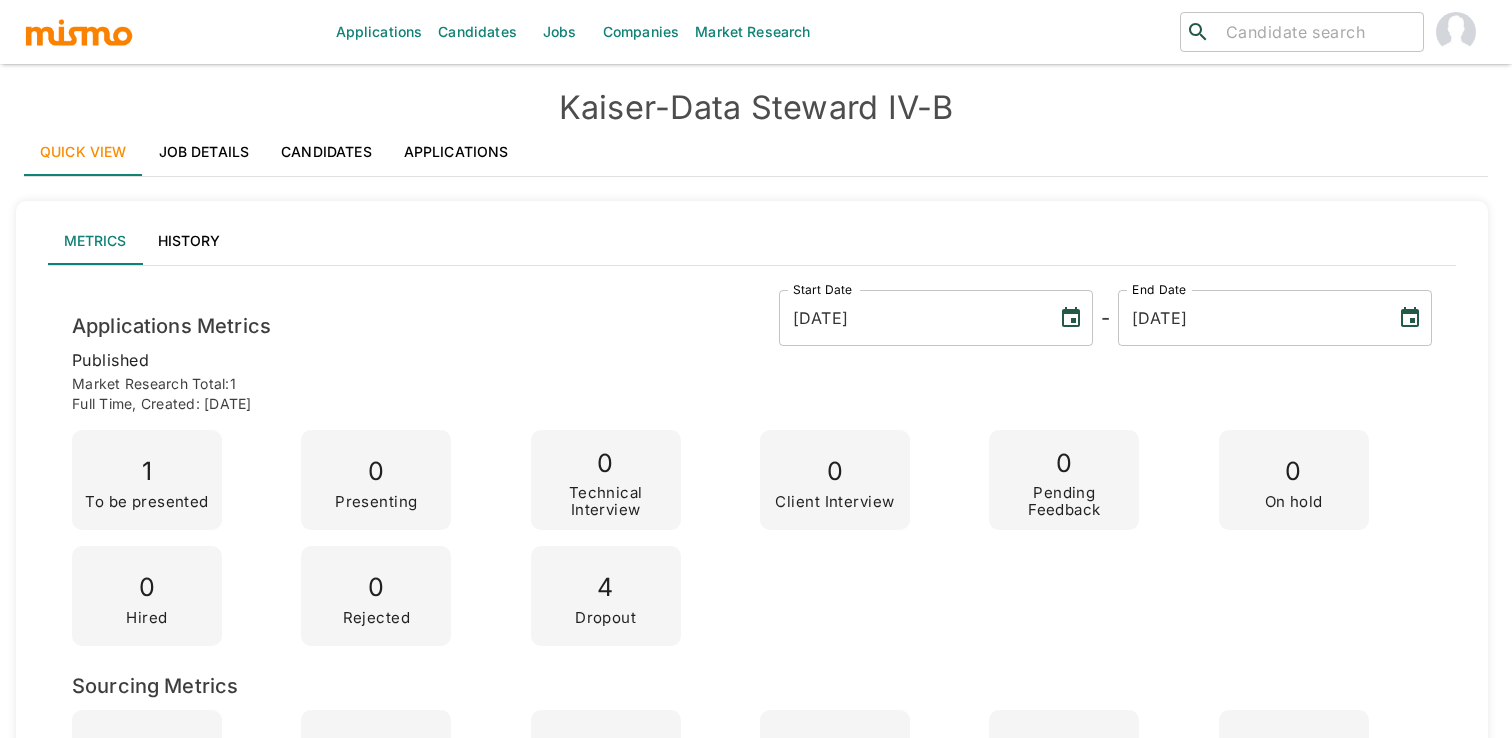 scroll, scrollTop: 0, scrollLeft: 0, axis: both 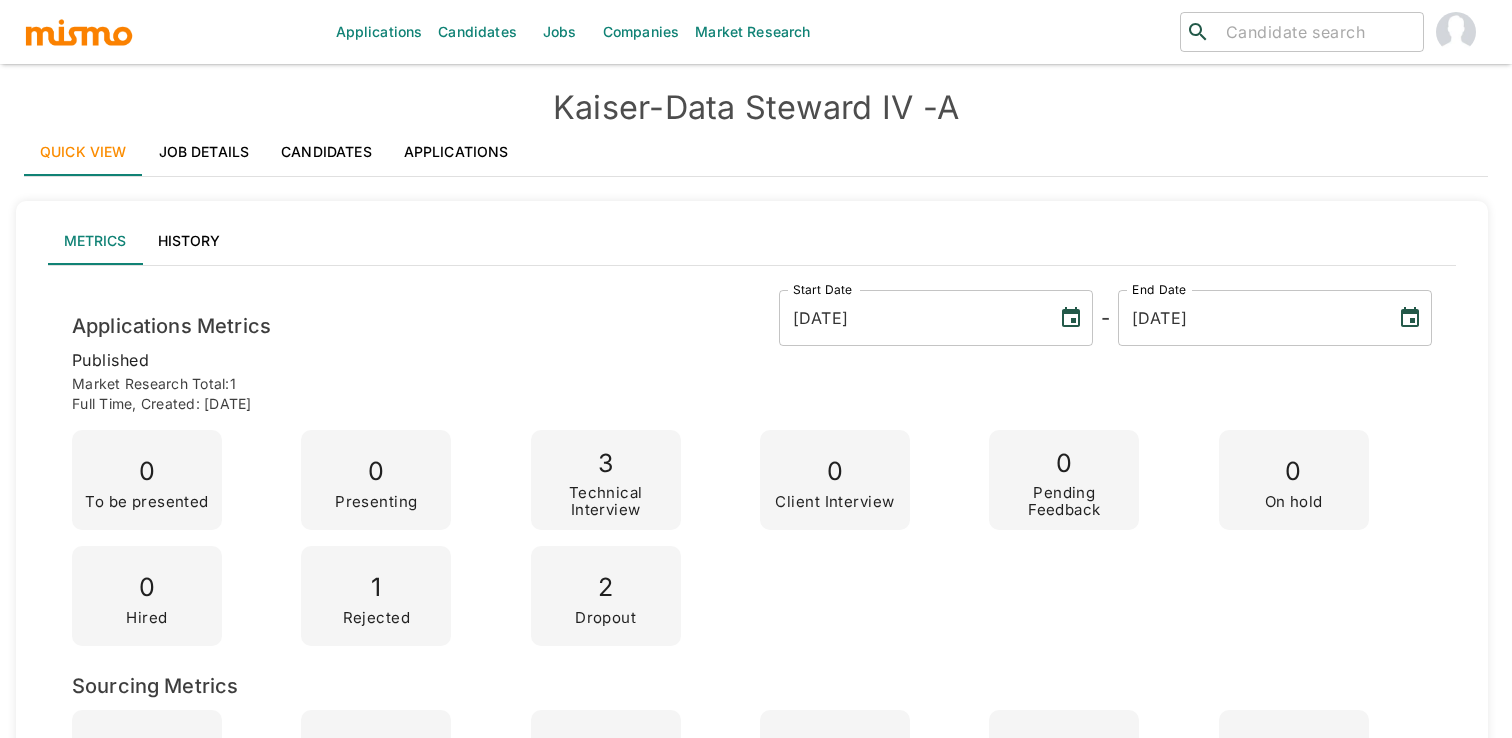 click on "Job Details" at bounding box center [204, 152] 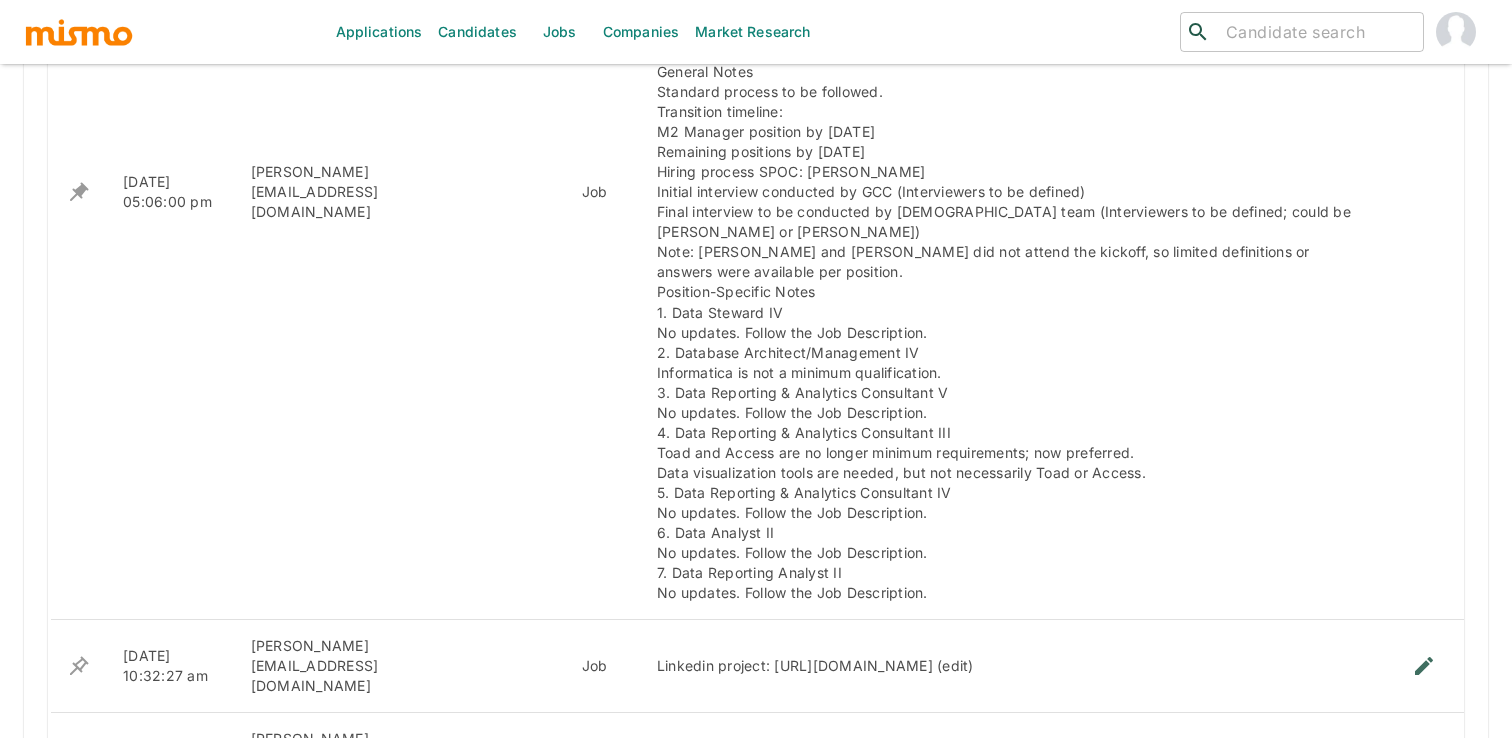 scroll, scrollTop: 1811, scrollLeft: 0, axis: vertical 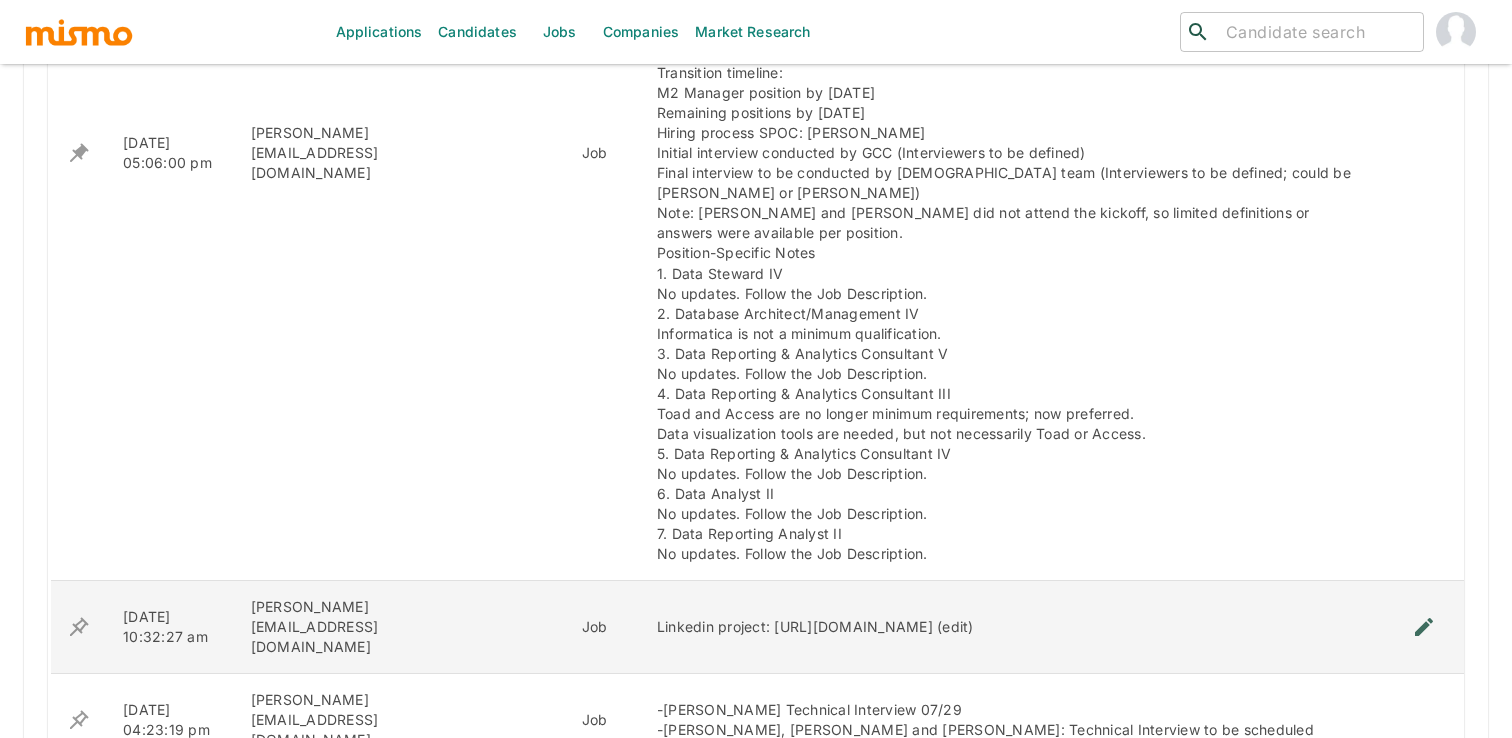 click at bounding box center [1424, 627] 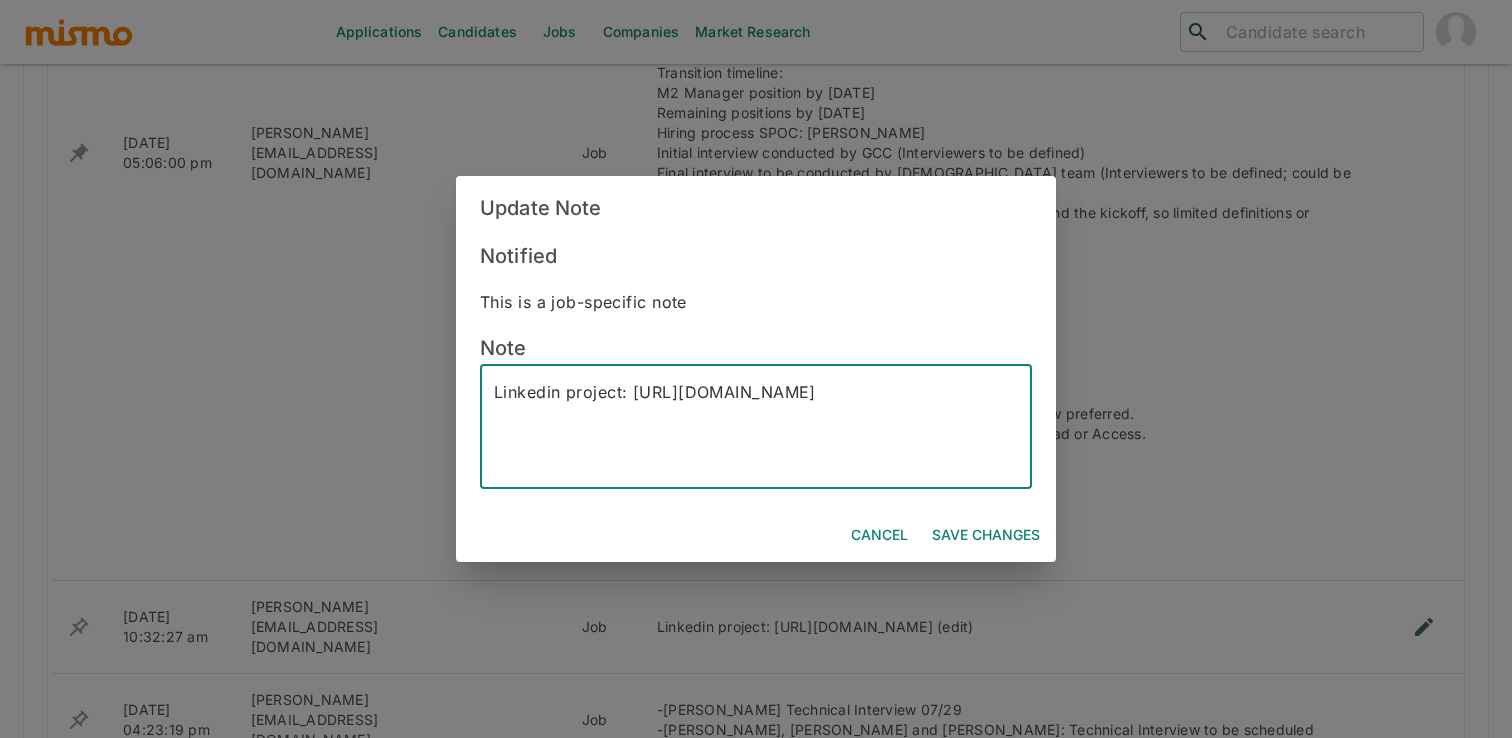 drag, startPoint x: 724, startPoint y: 459, endPoint x: 545, endPoint y: 430, distance: 181.33394 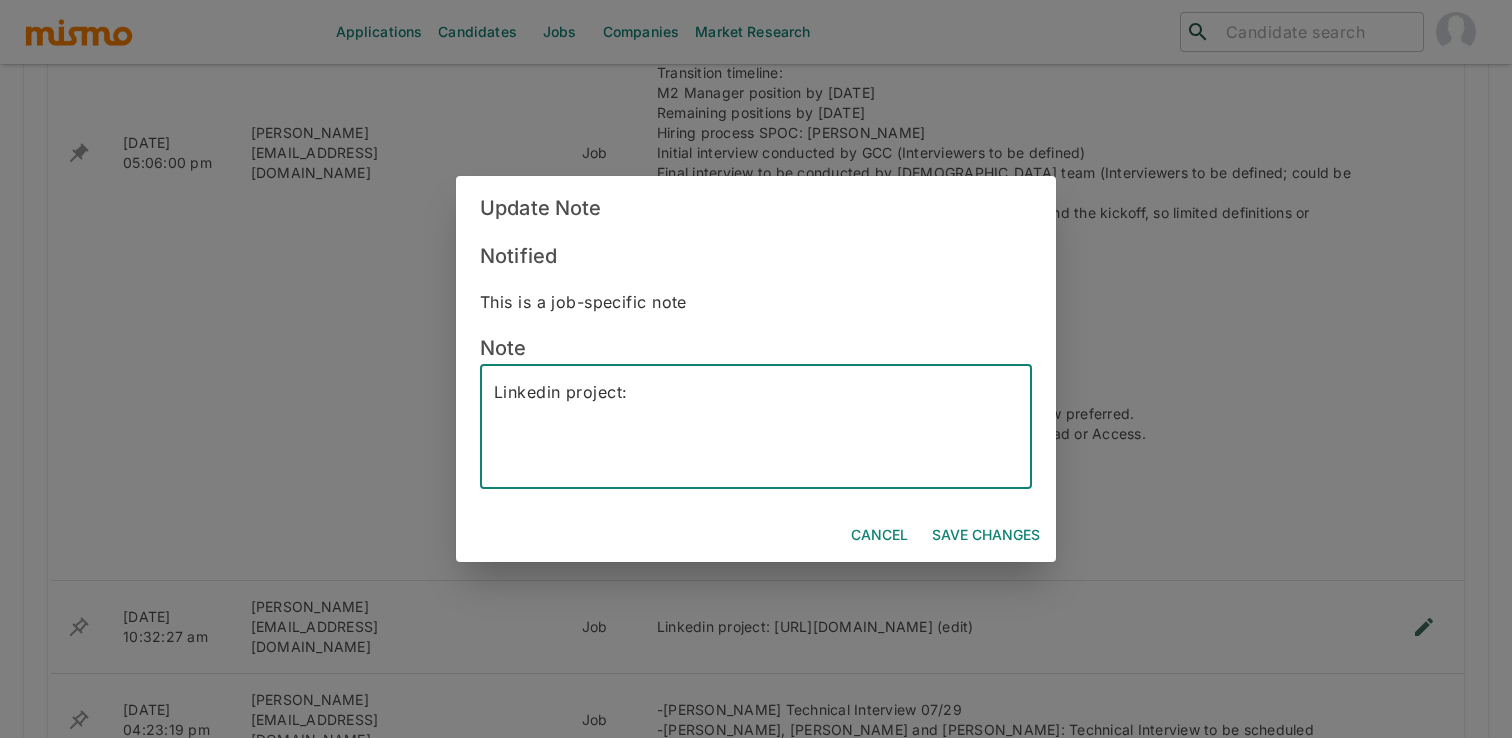 paste on "[URL][DOMAIN_NAME]" 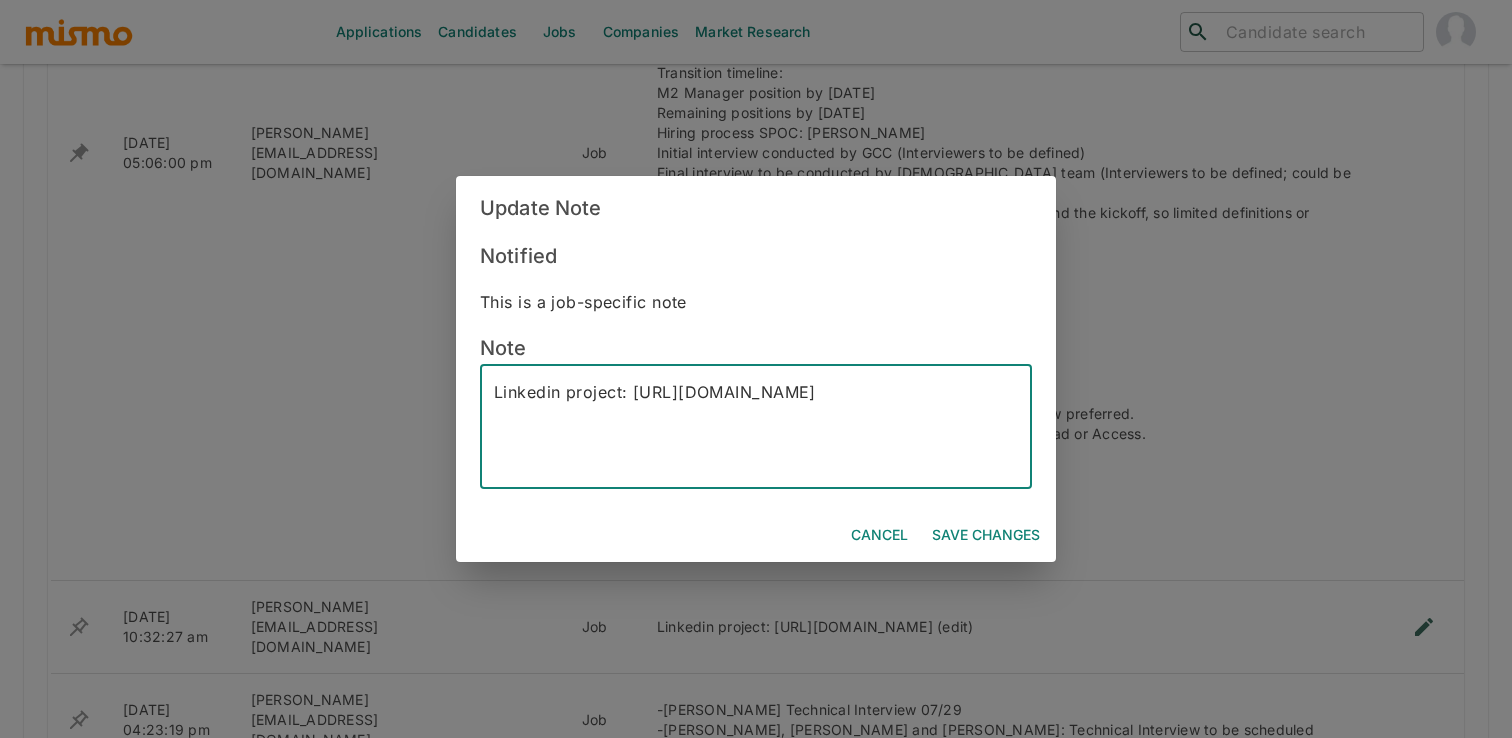 type on "Linkedin project: [URL][DOMAIN_NAME]" 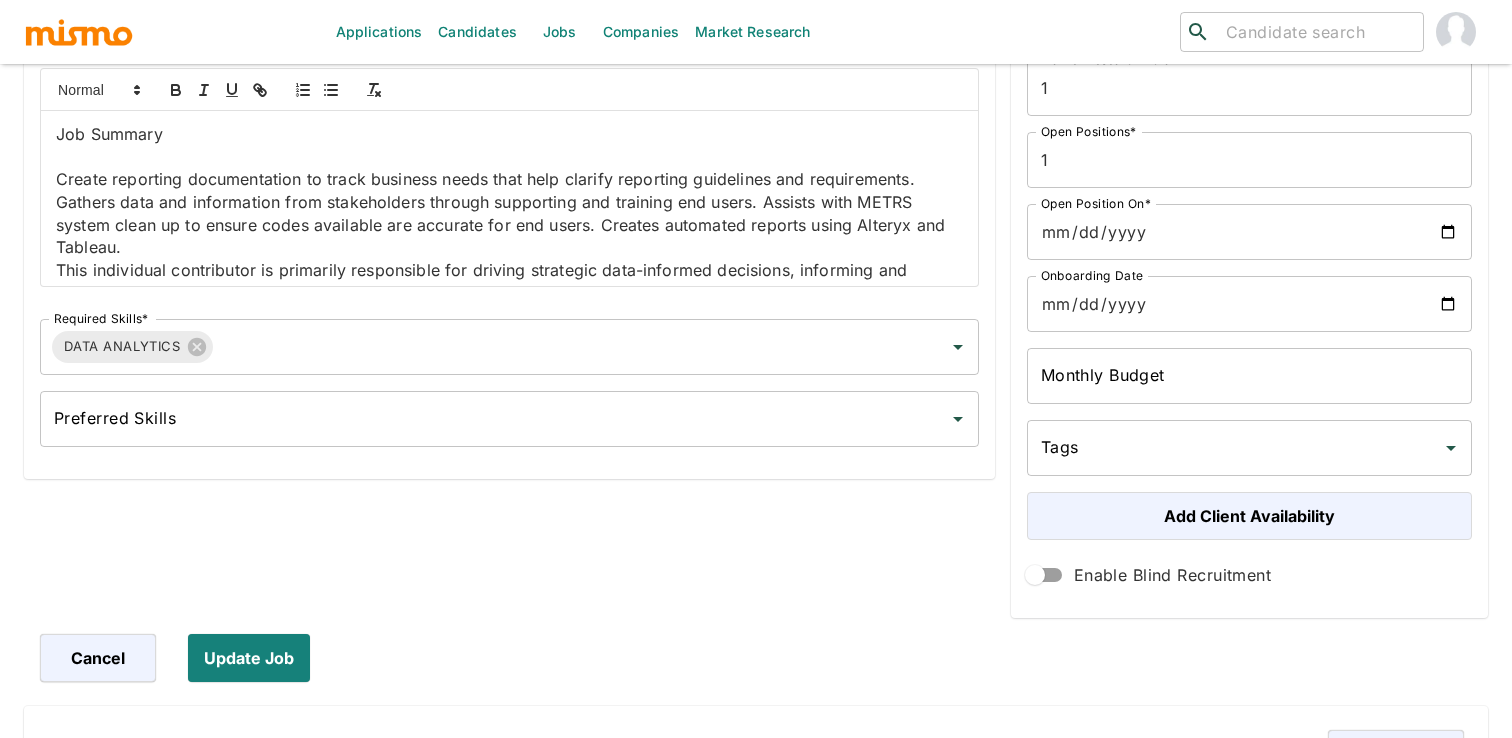 click on "Jobs" at bounding box center (560, 32) 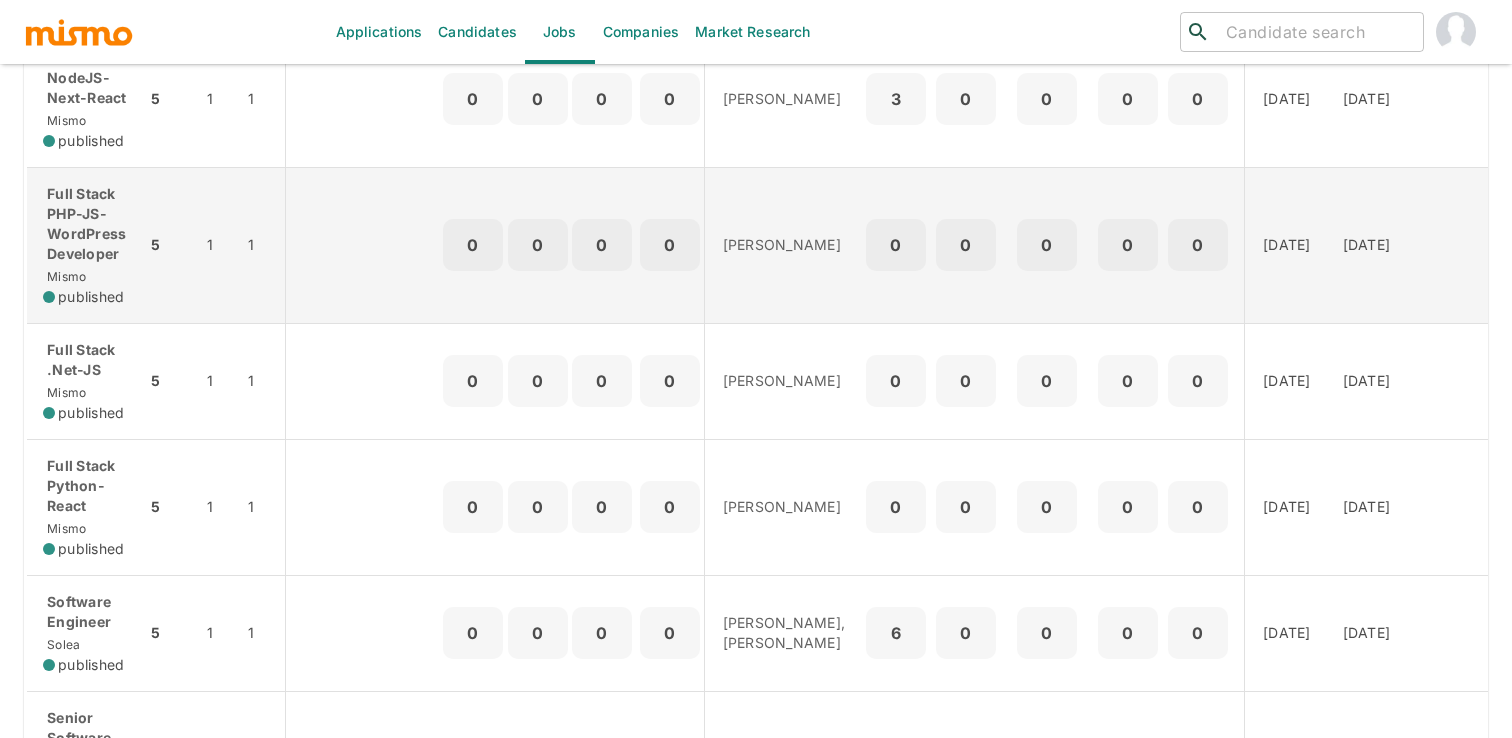 scroll, scrollTop: 0, scrollLeft: 0, axis: both 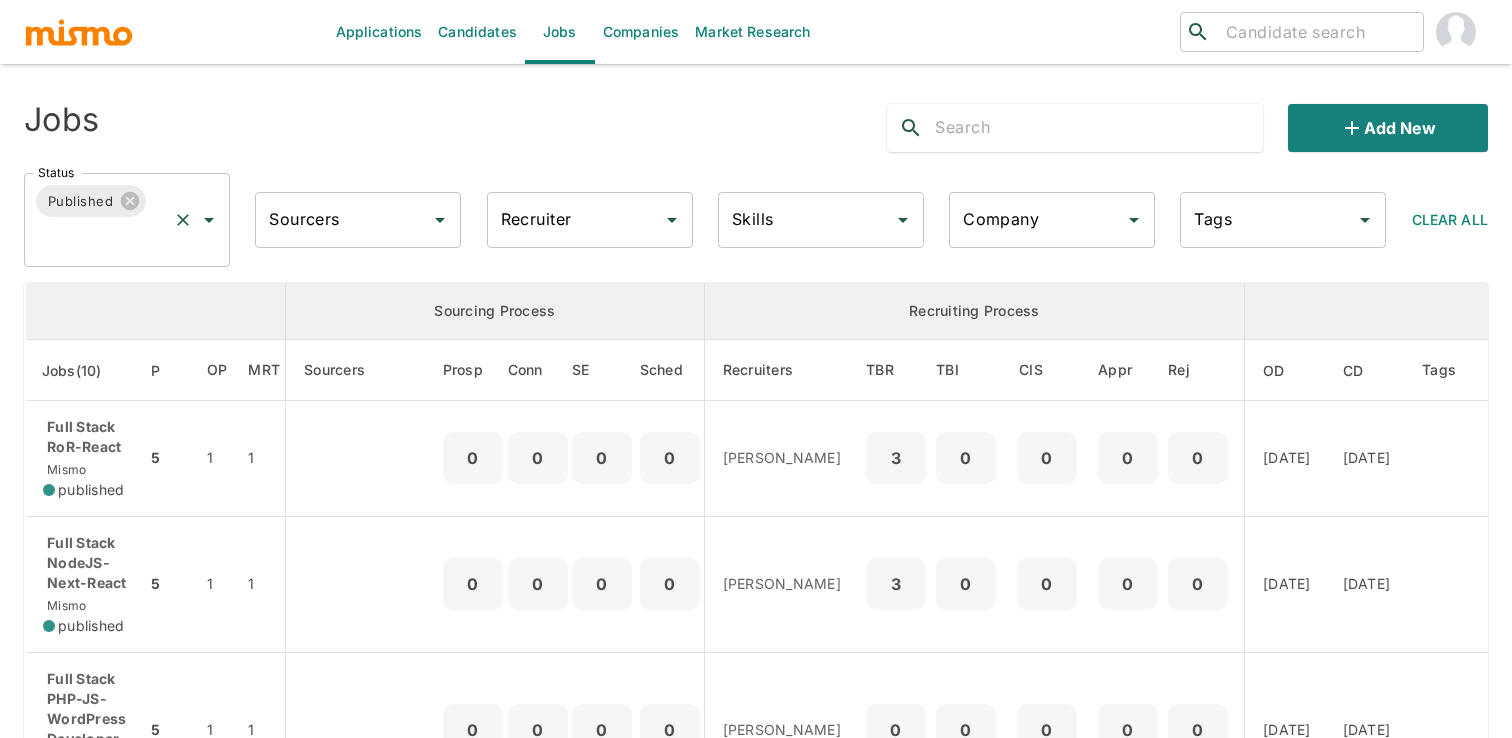 click on "Published Status" at bounding box center [127, 220] 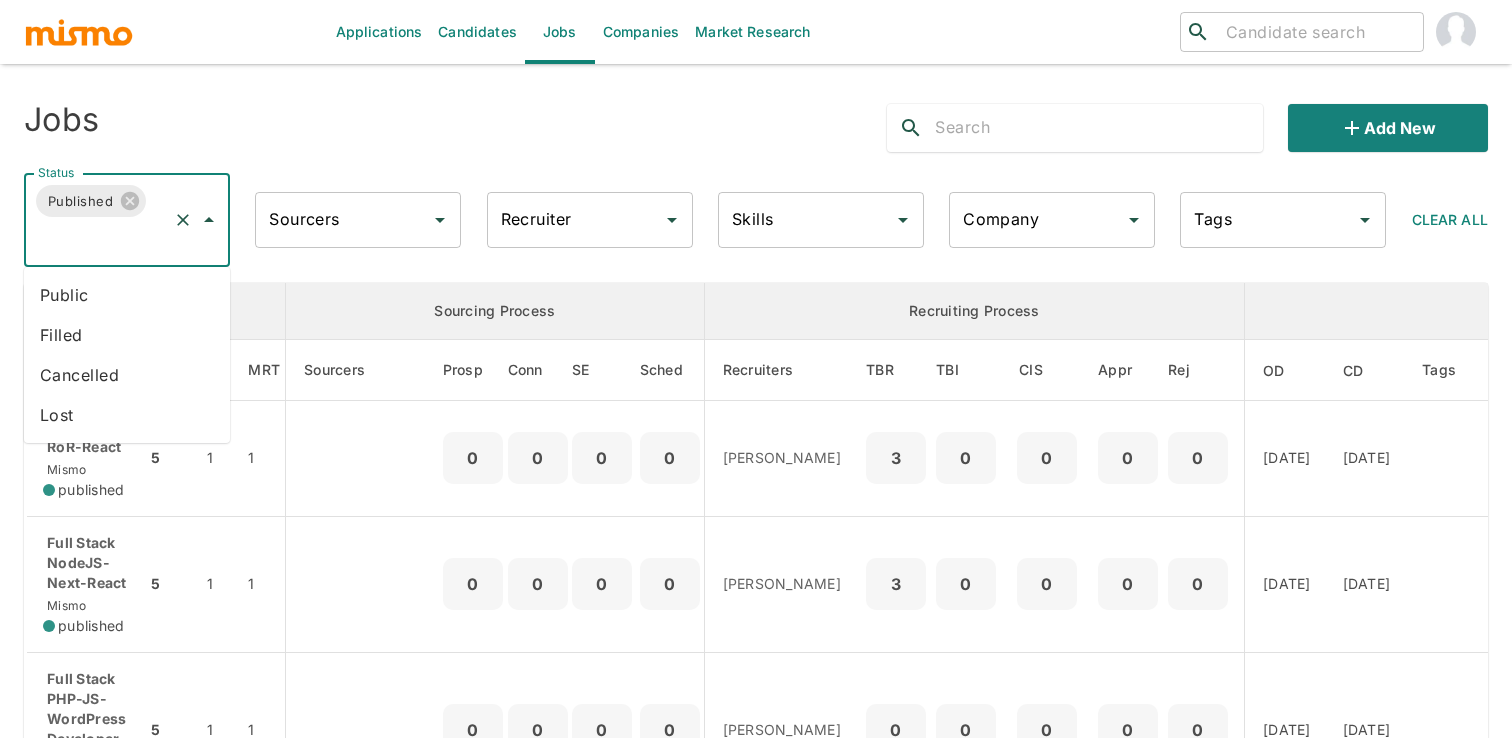 click on "Public" at bounding box center [127, 295] 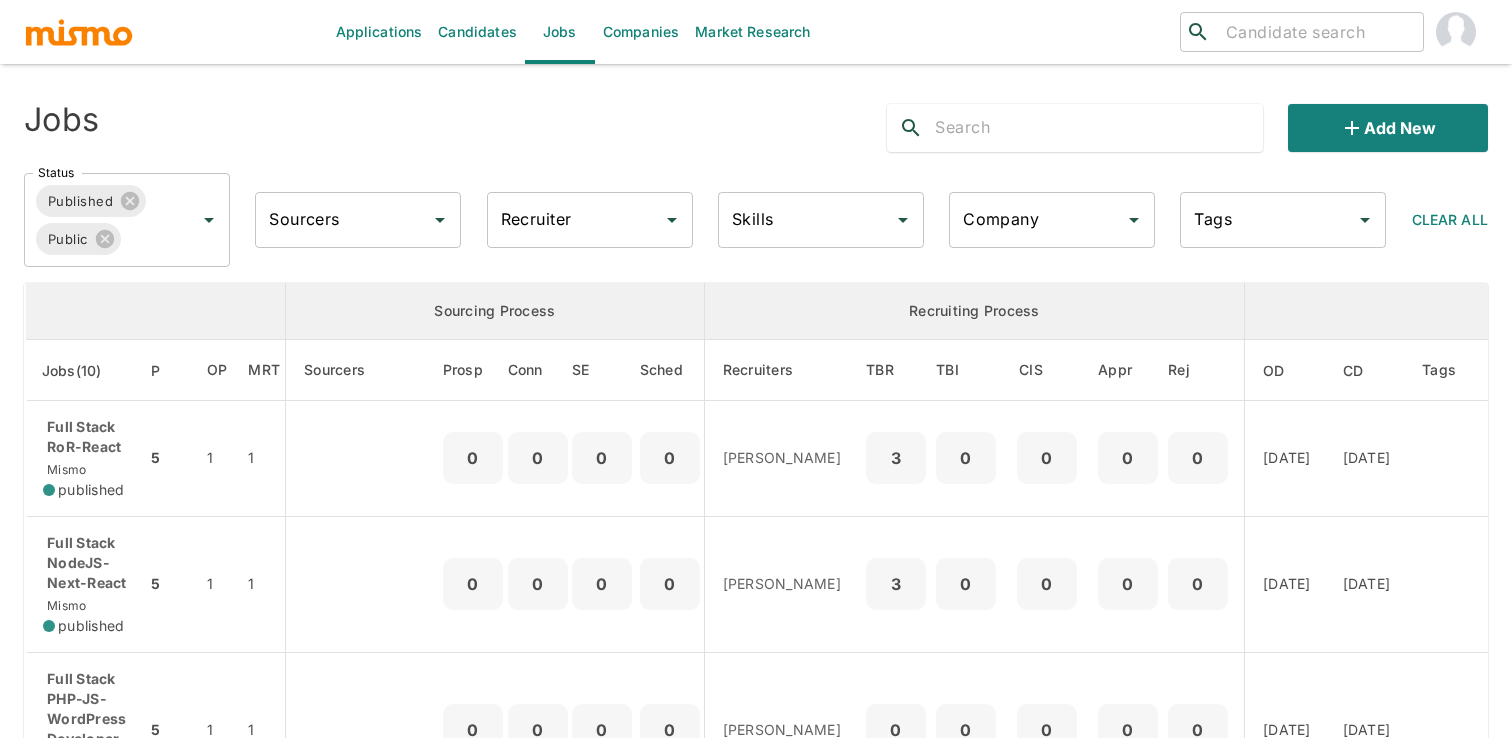 click at bounding box center (1098, 128) 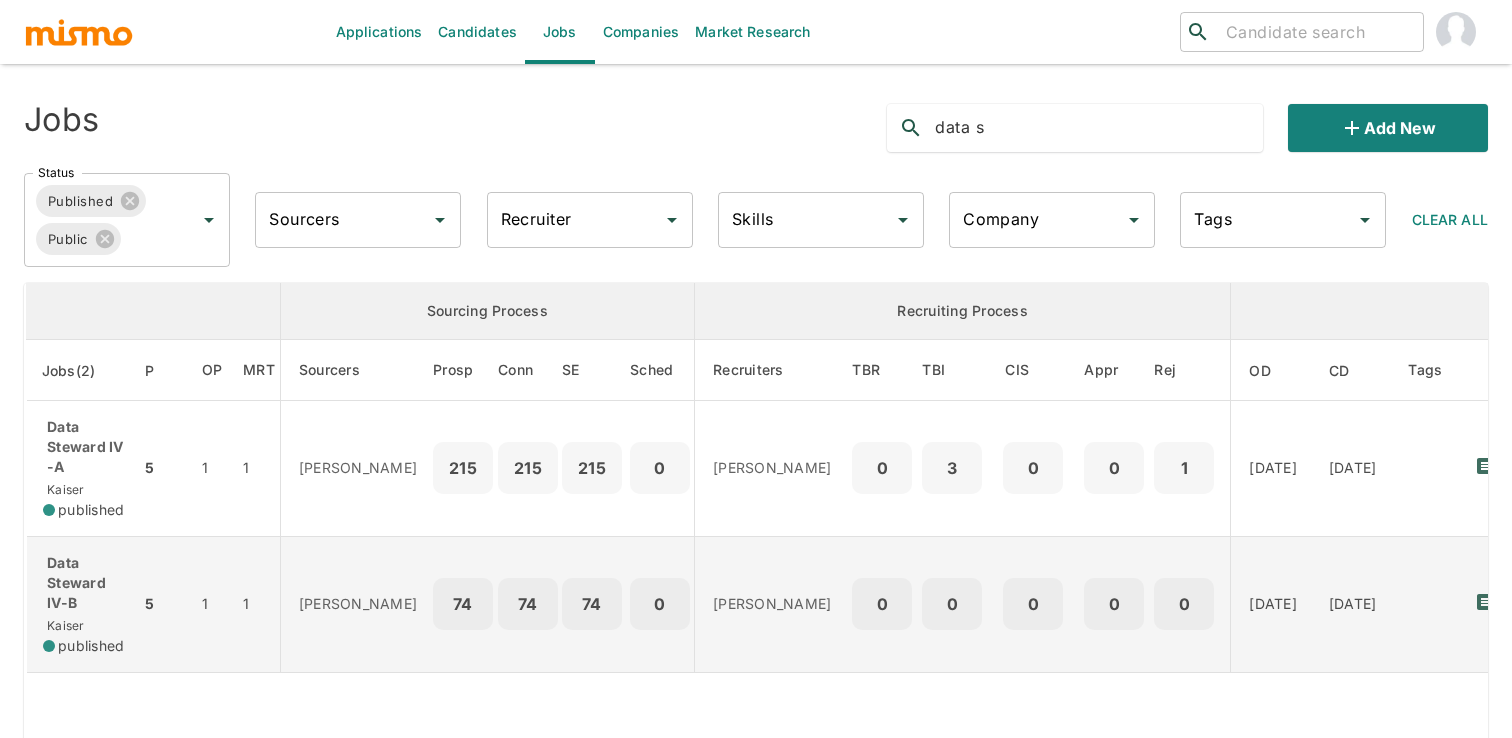 type on "data s" 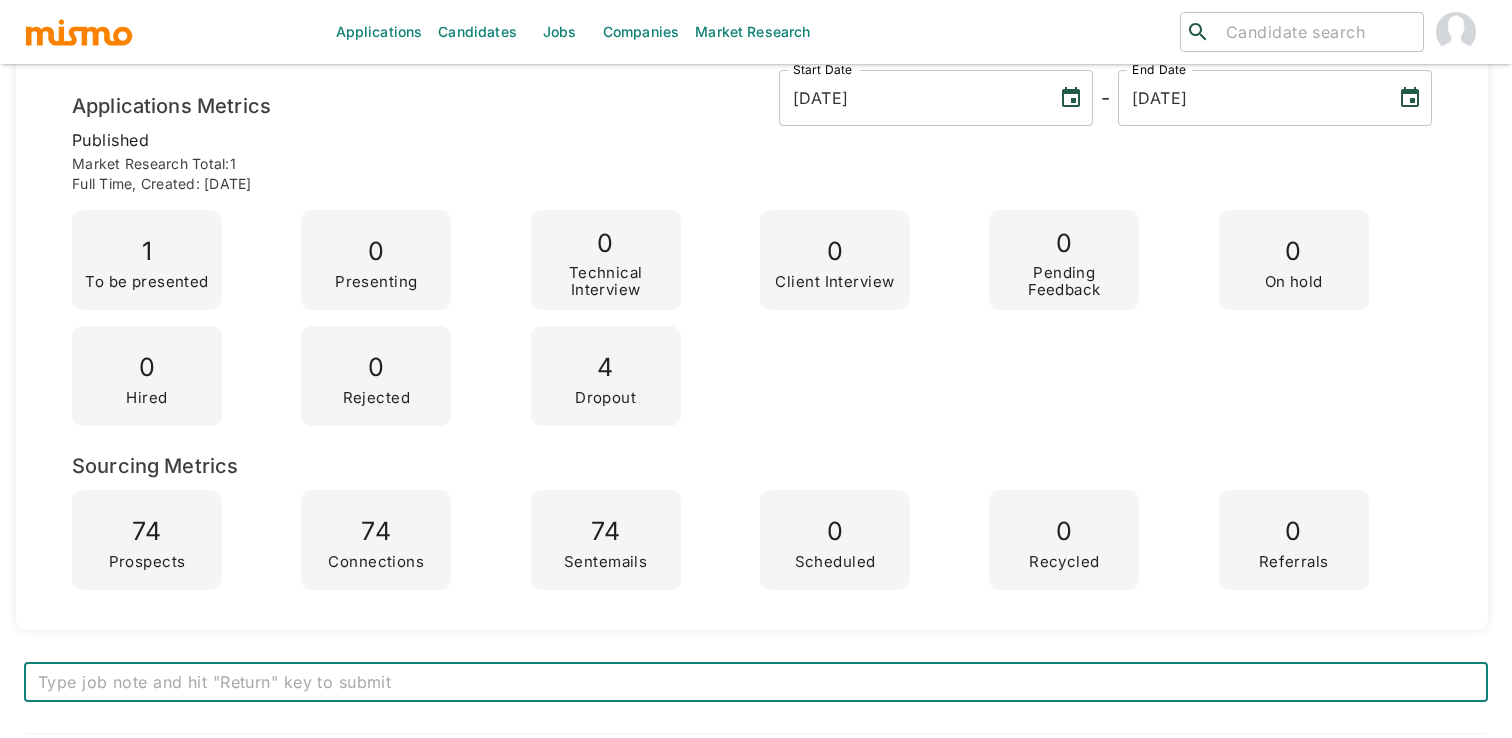 scroll, scrollTop: 0, scrollLeft: 0, axis: both 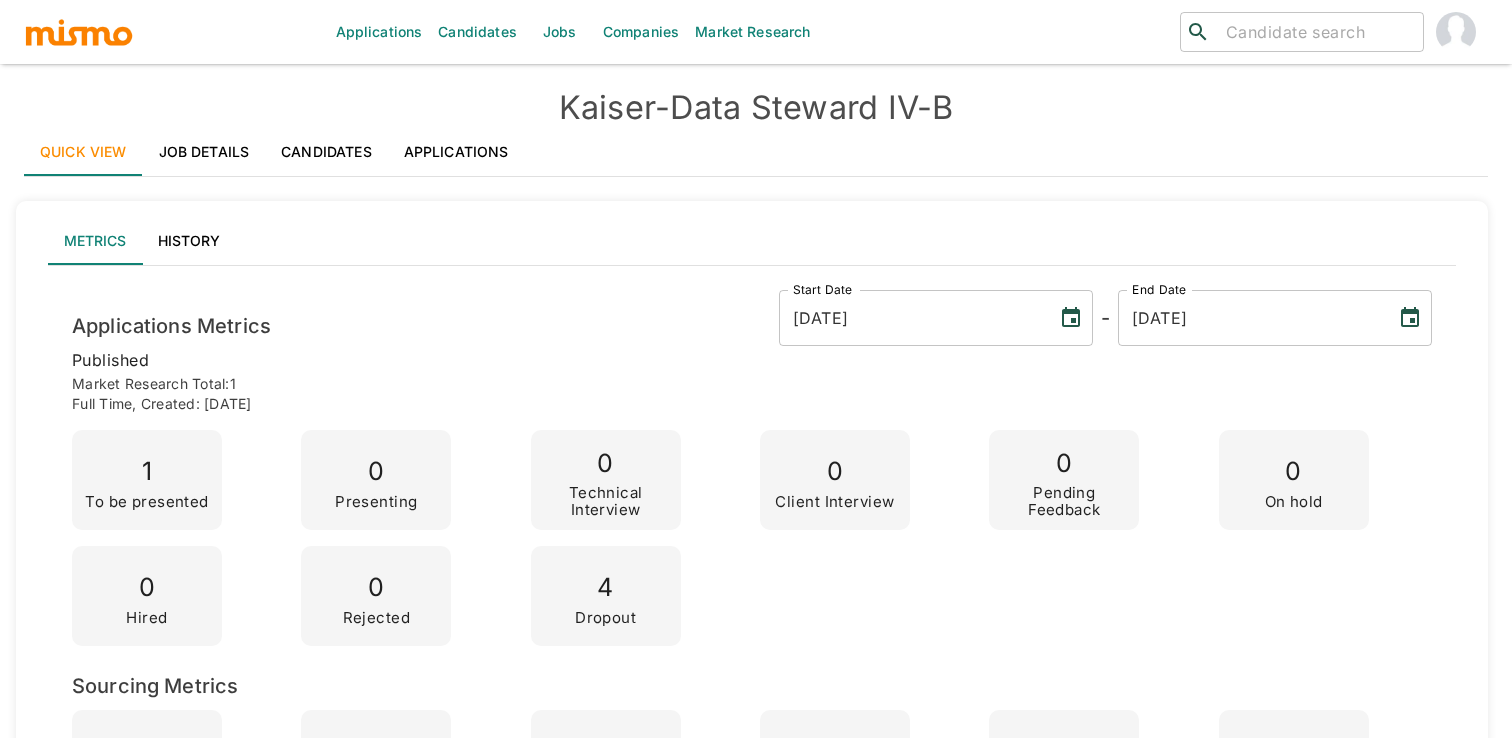 click on "Job Details" at bounding box center (204, 152) 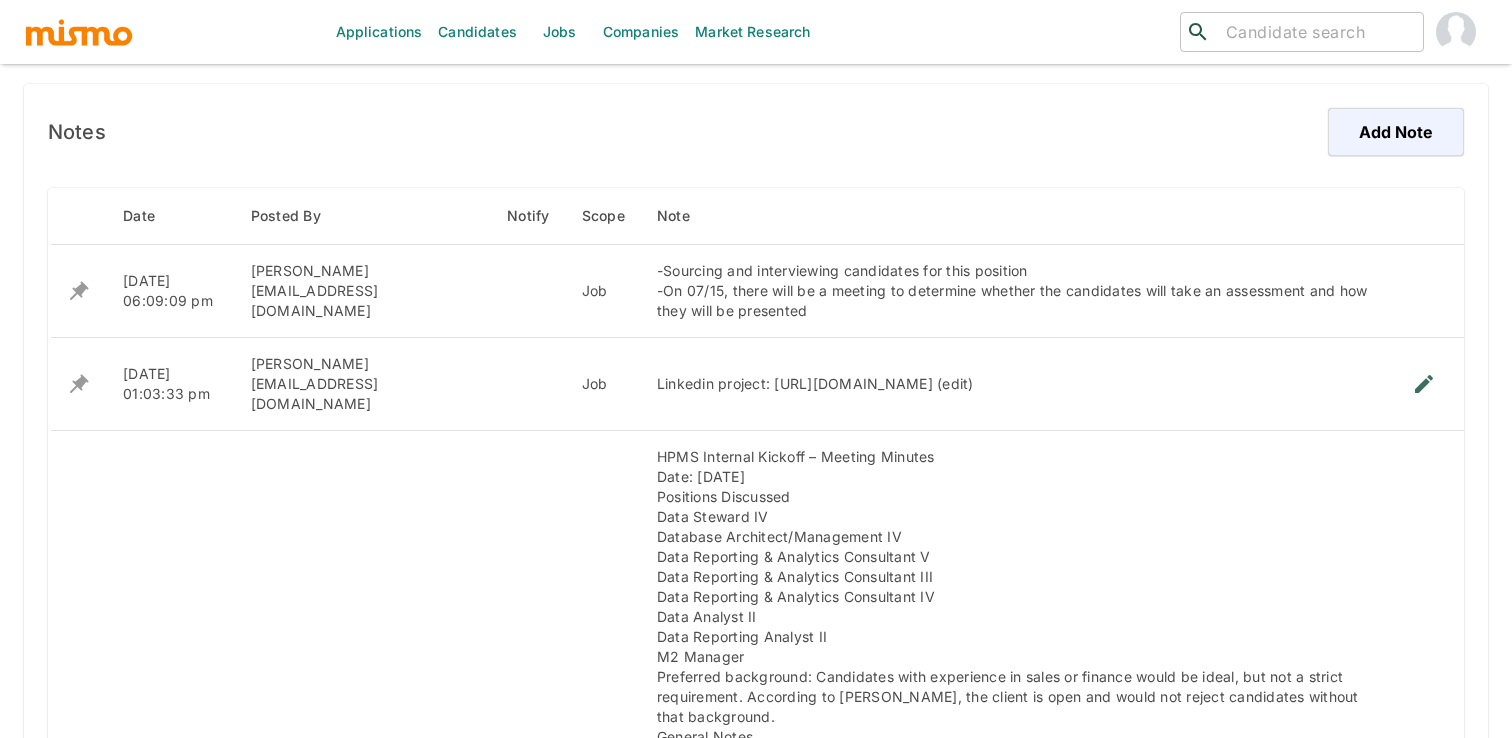 scroll, scrollTop: 1080, scrollLeft: 0, axis: vertical 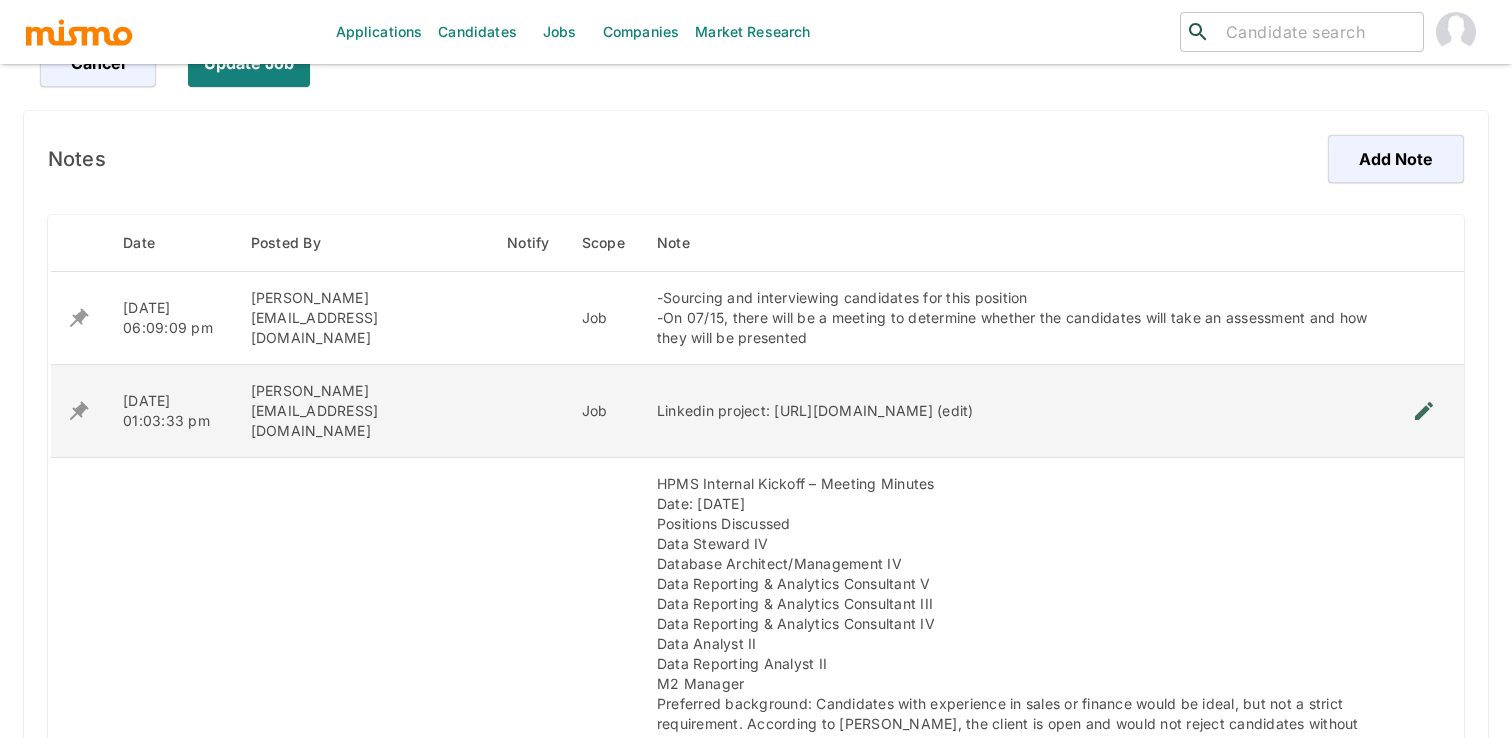 click at bounding box center (1424, 411) 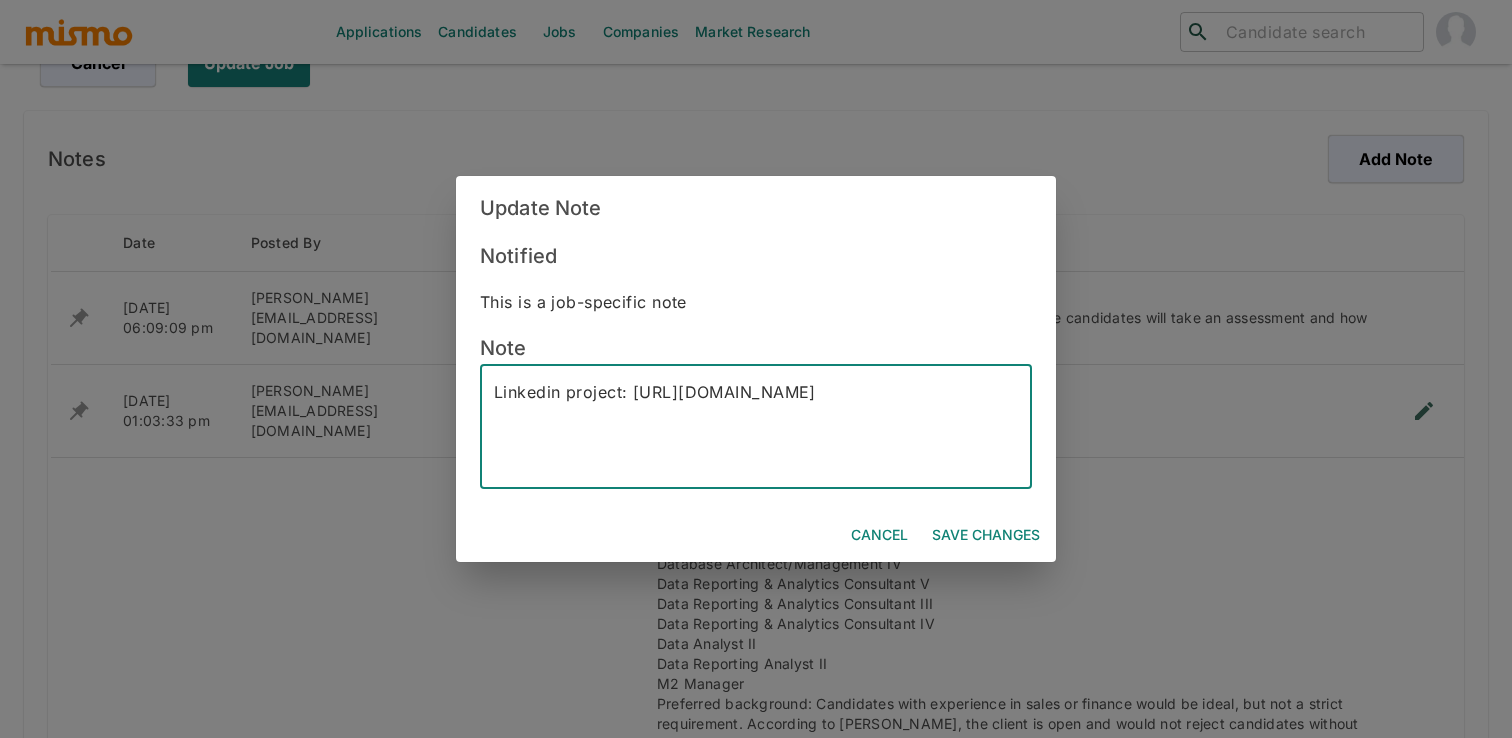 click on "Linkedin project: [URL][DOMAIN_NAME]" at bounding box center (756, 427) 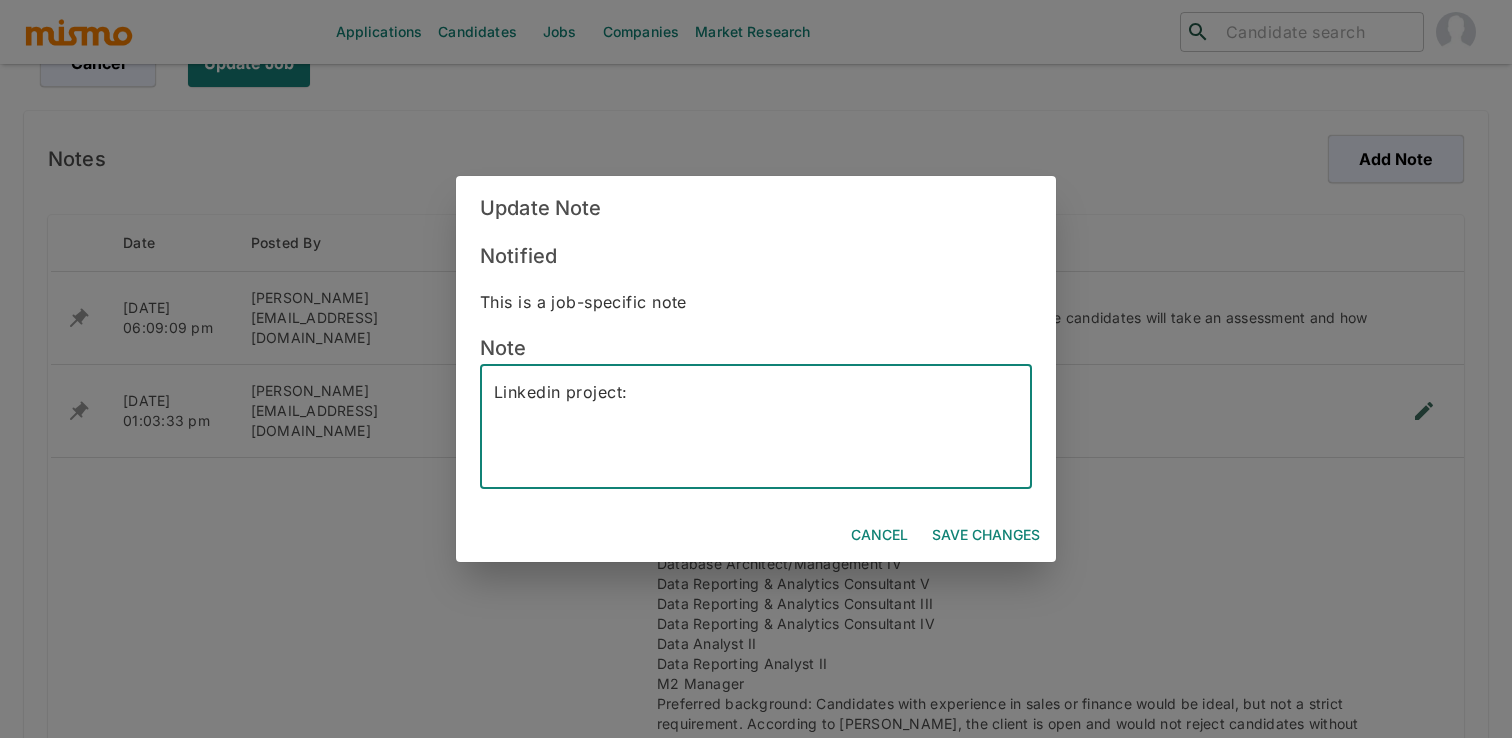 paste on "[URL][DOMAIN_NAME]" 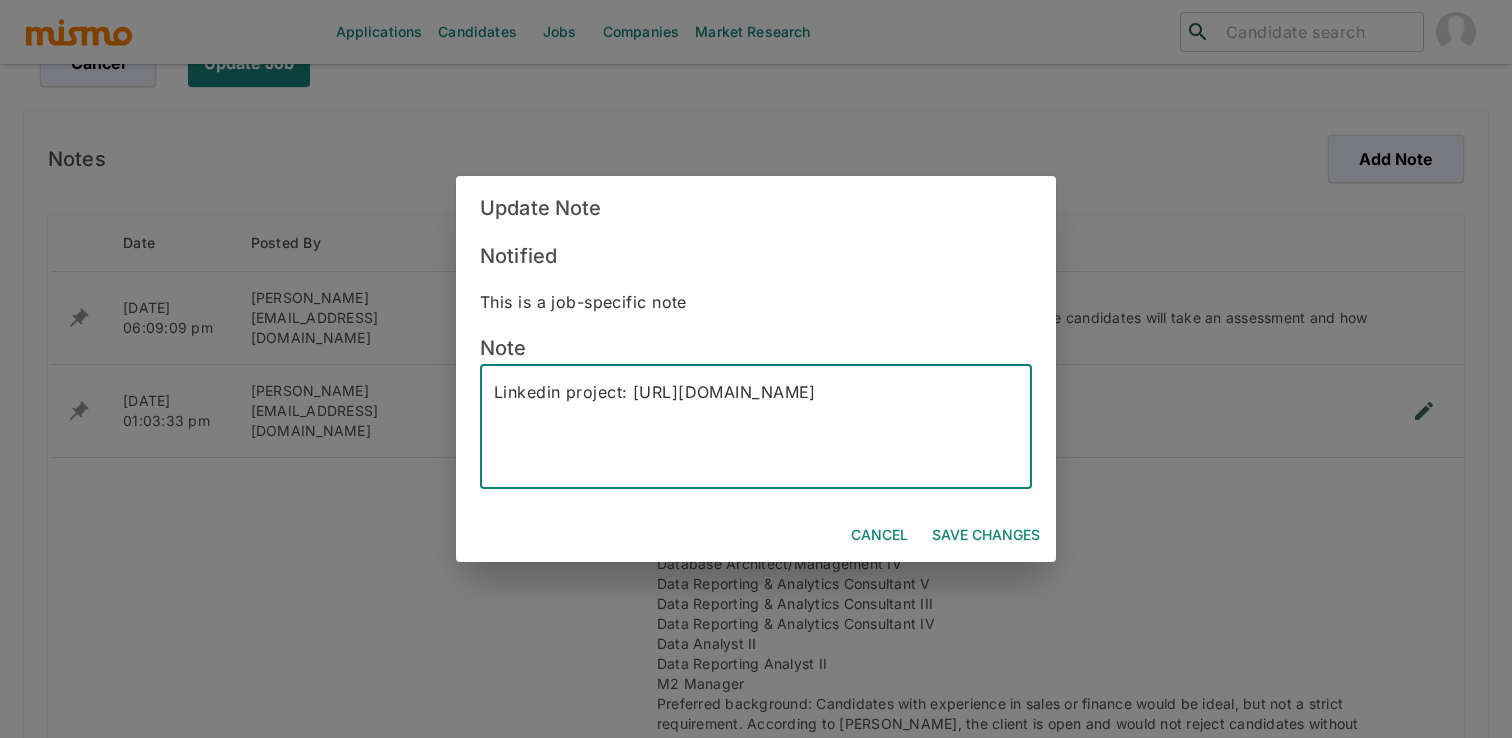 type on "Linkedin project: [URL][DOMAIN_NAME]" 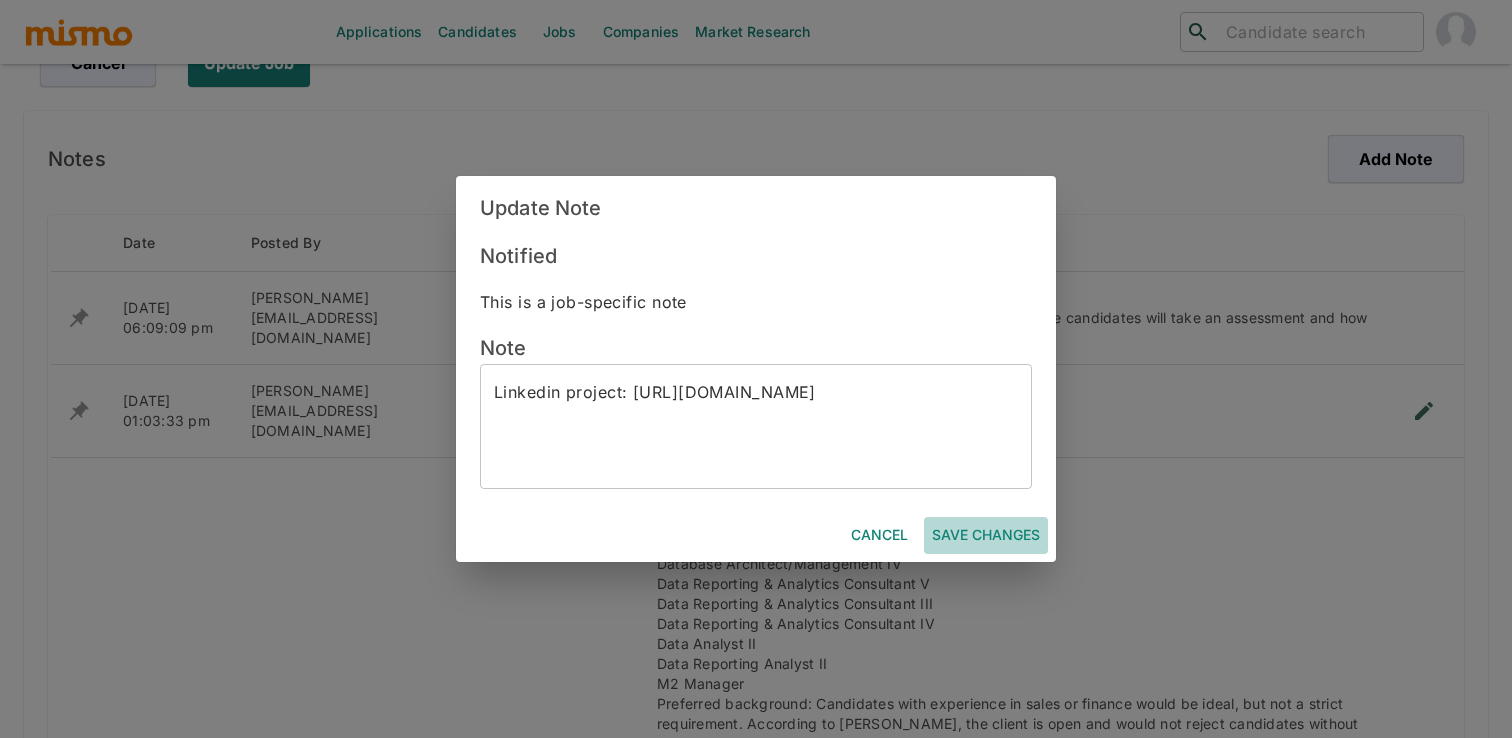 click on "Save Changes" at bounding box center (986, 535) 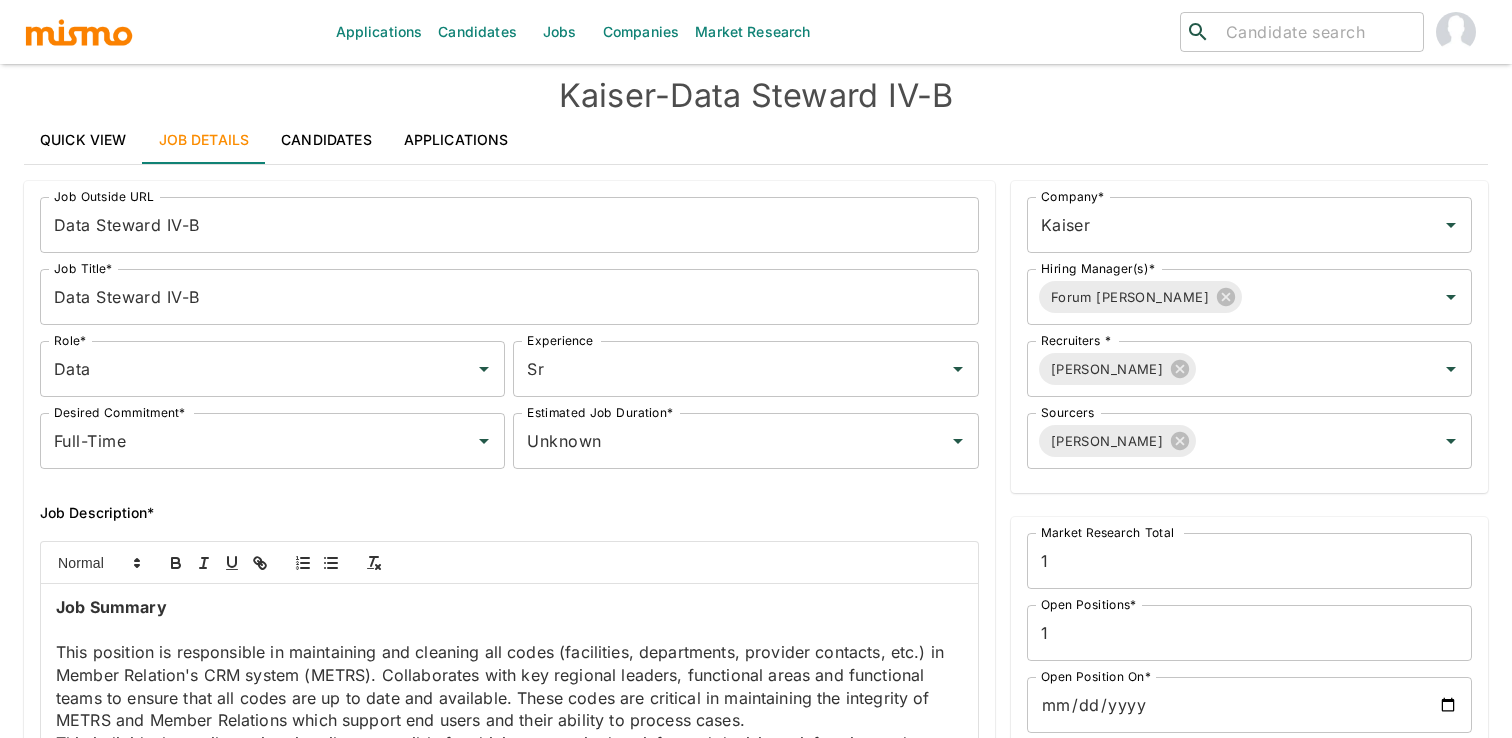 scroll, scrollTop: 0, scrollLeft: 0, axis: both 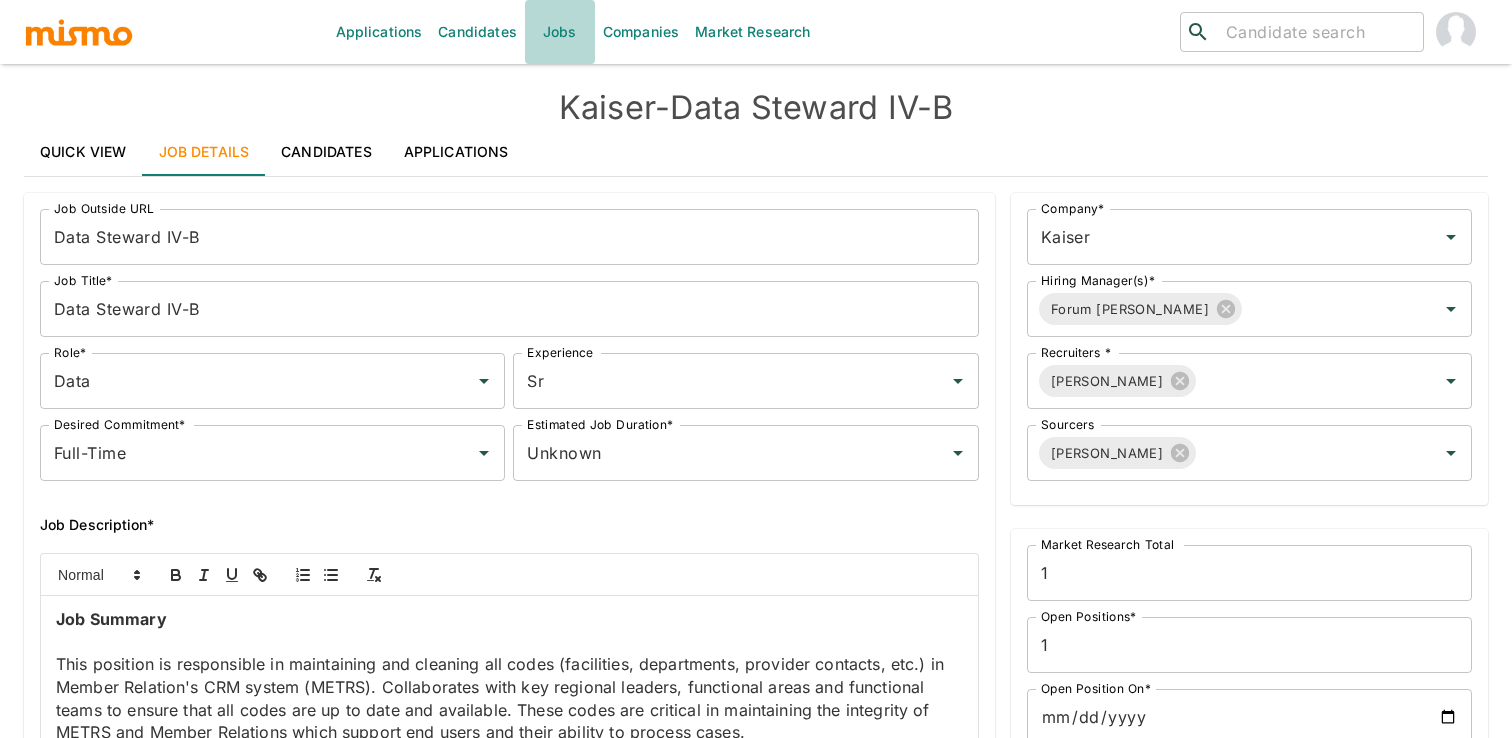 click on "Jobs" at bounding box center (560, 32) 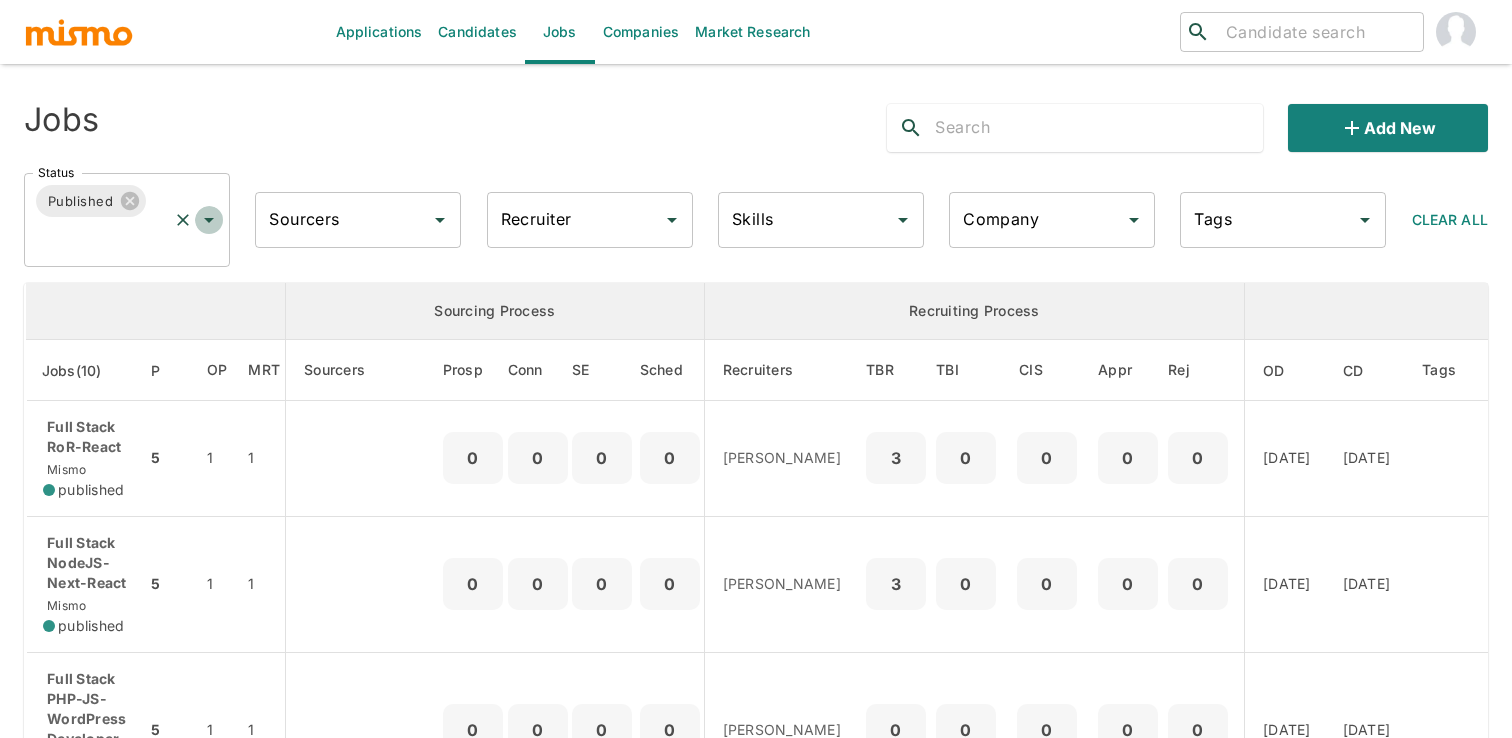 click 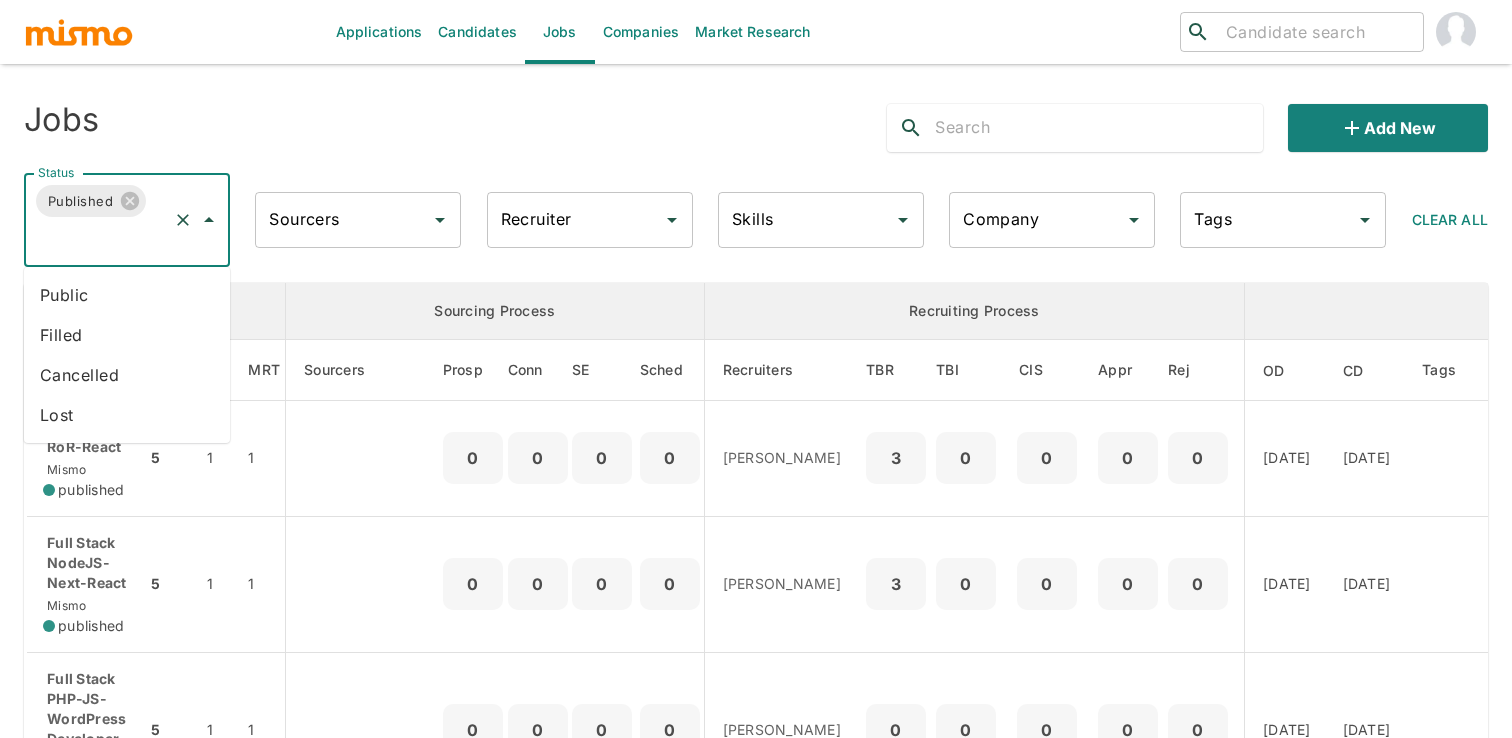 click on "Public" at bounding box center [127, 295] 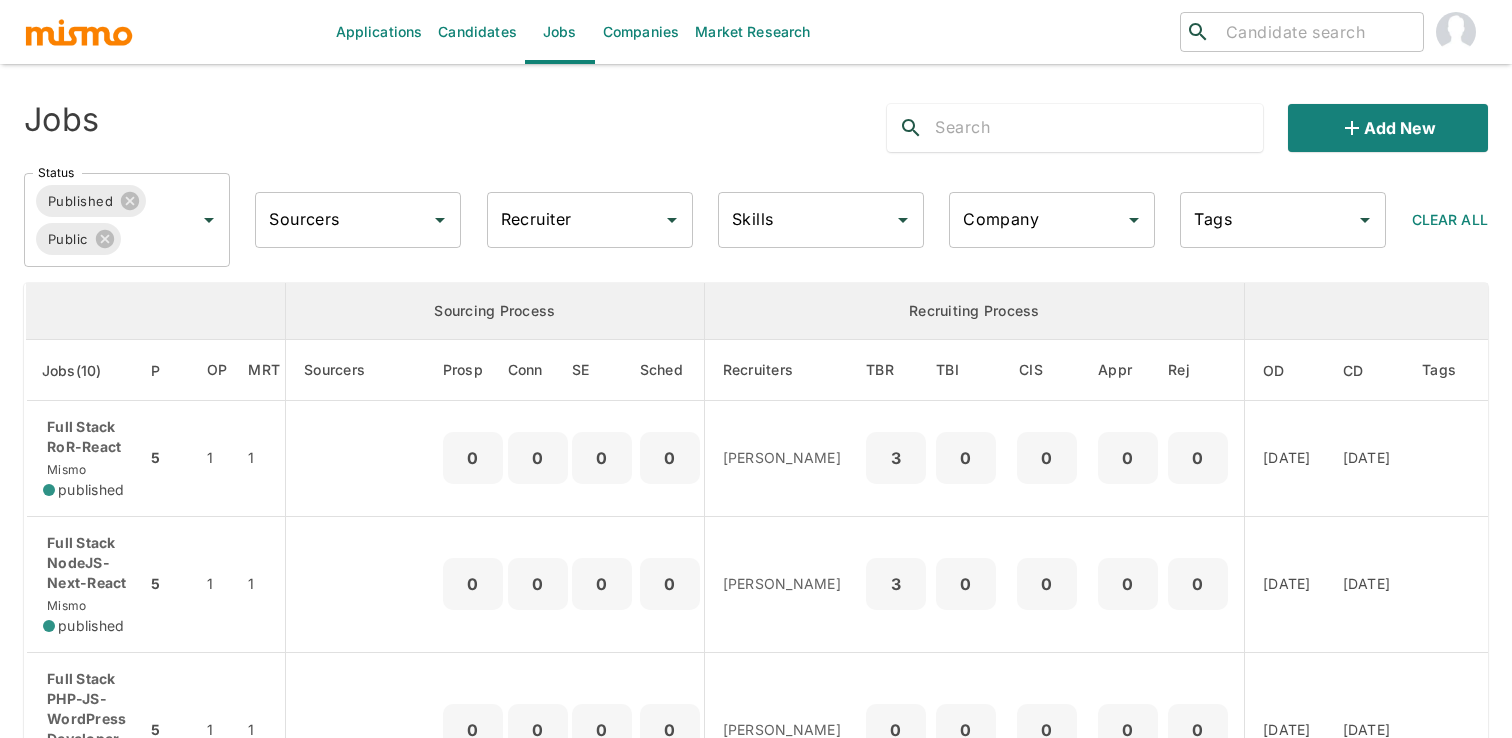 click at bounding box center (1098, 128) 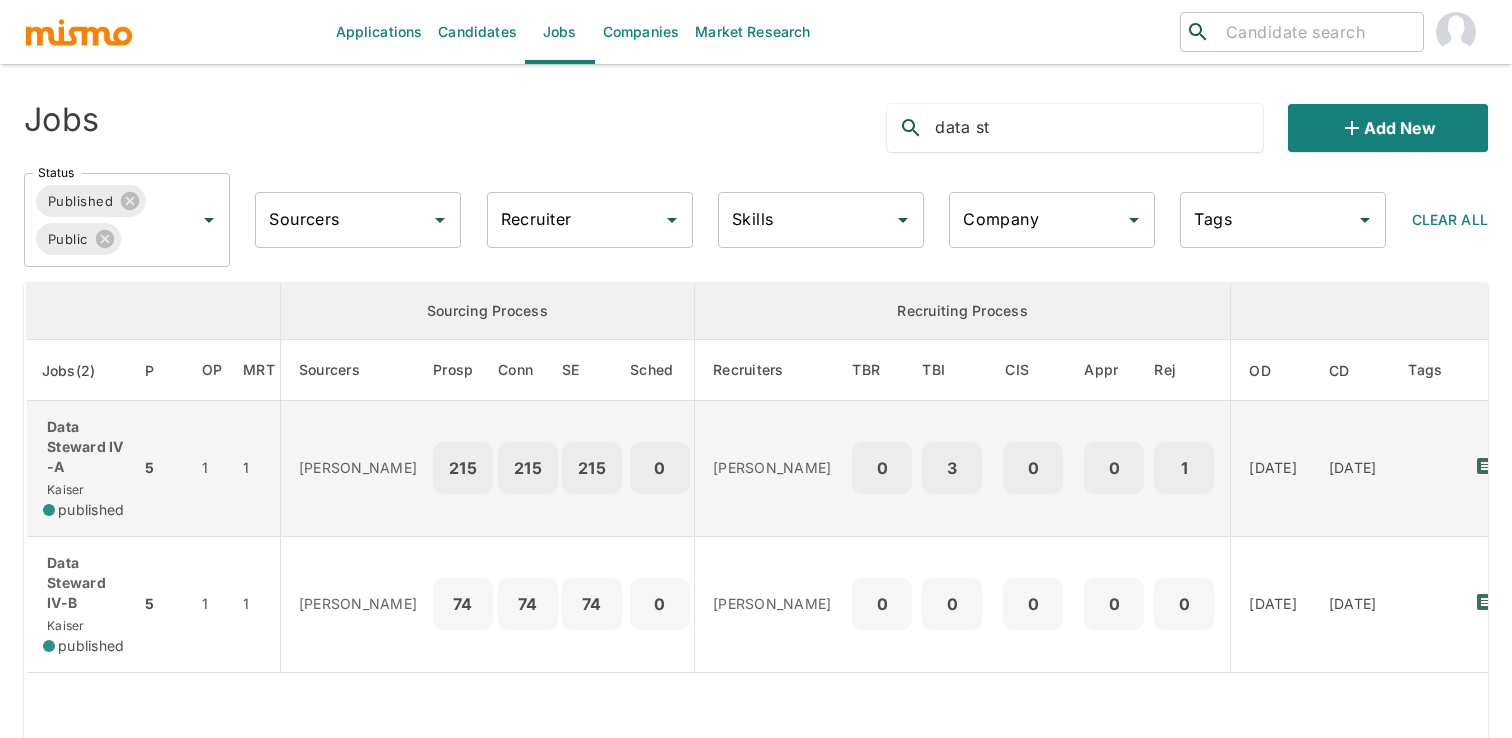 type on "data st" 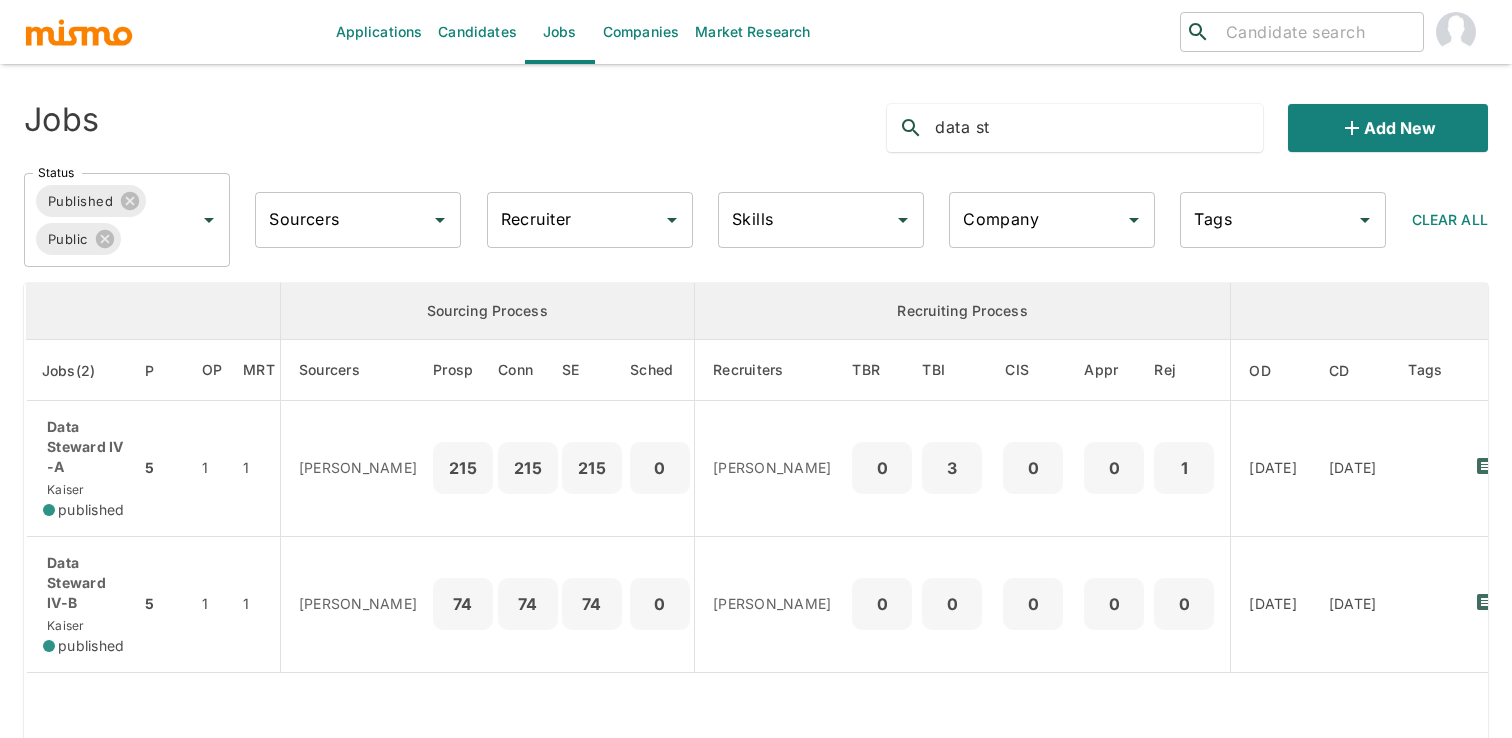 click on "Jobs data st  Add new" at bounding box center [748, 120] 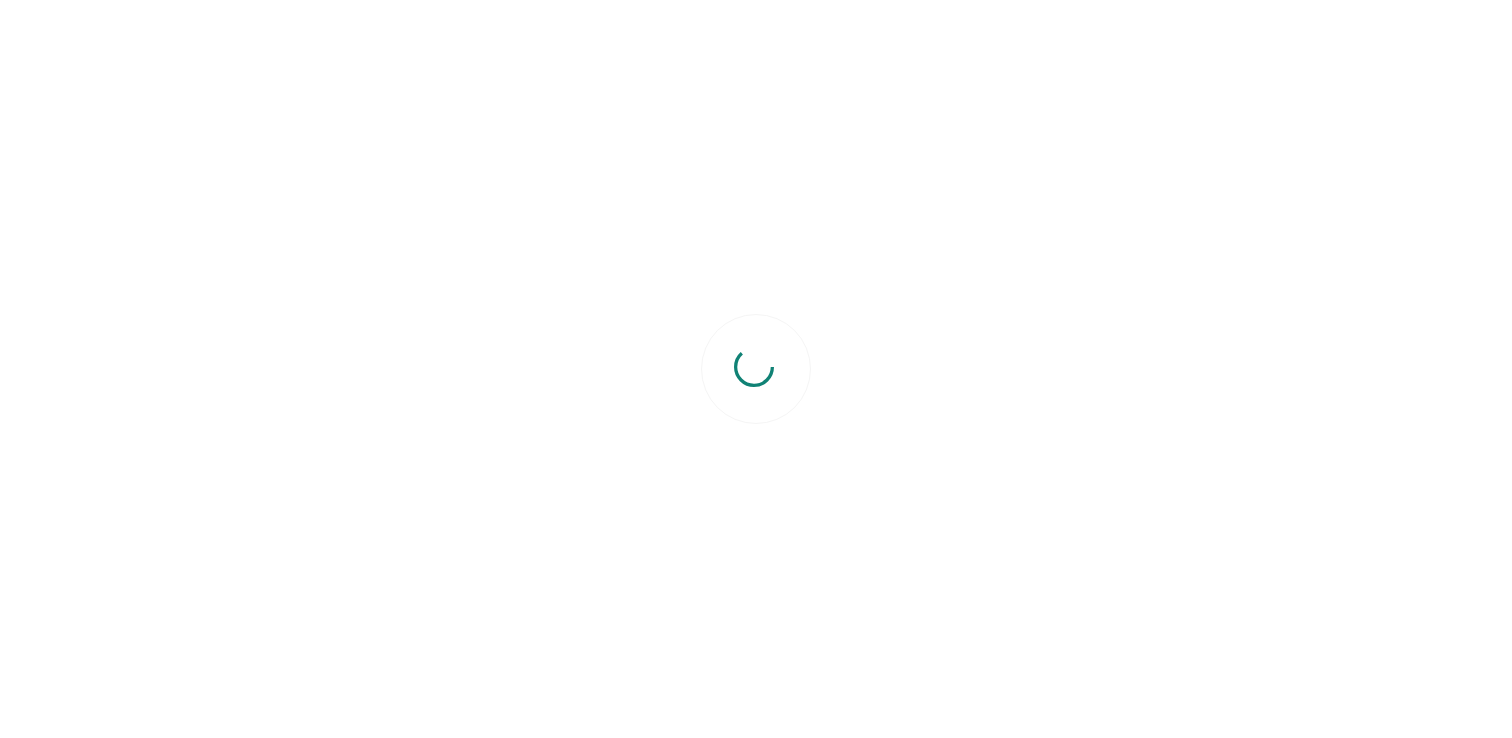 scroll, scrollTop: 0, scrollLeft: 0, axis: both 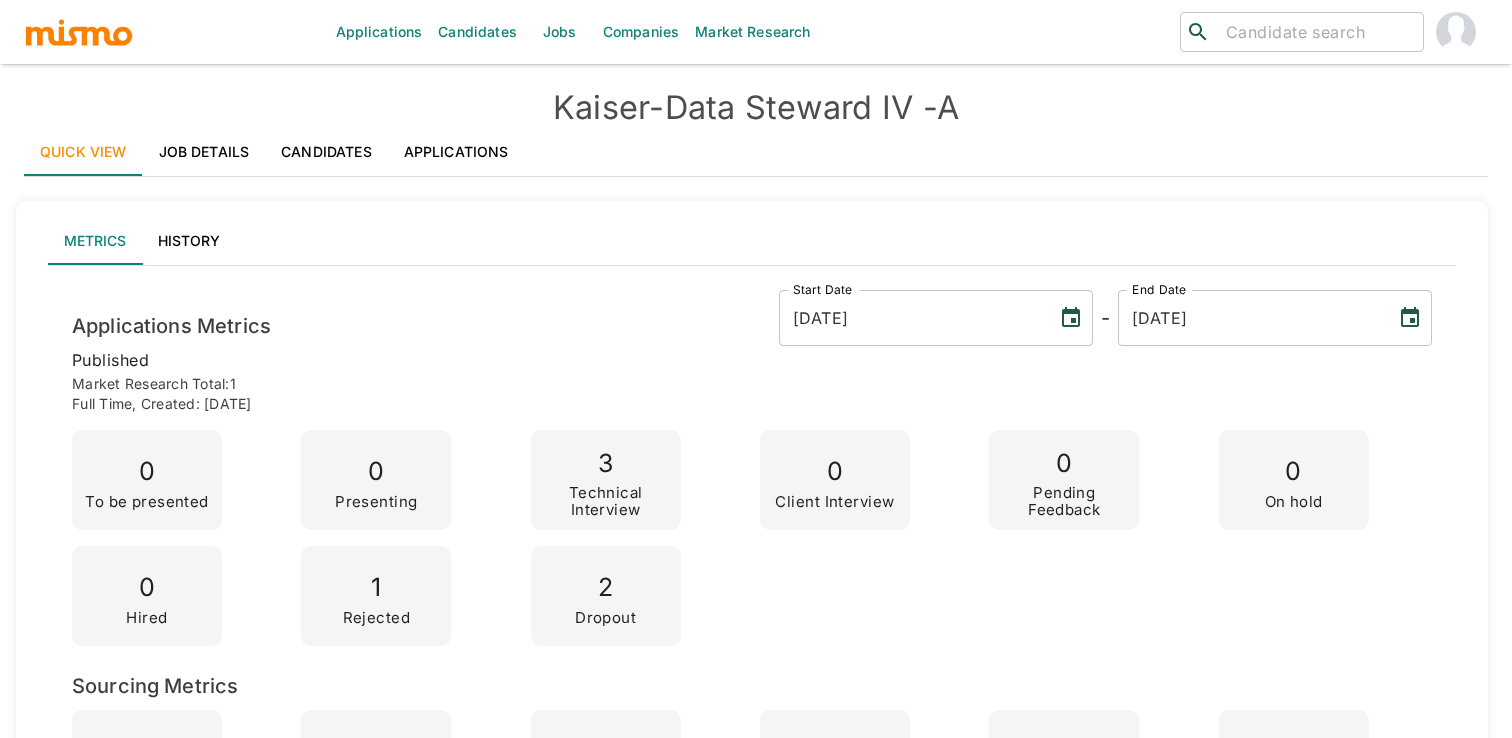 click on "Quick View Job Details Candidates Applications" at bounding box center (756, 152) 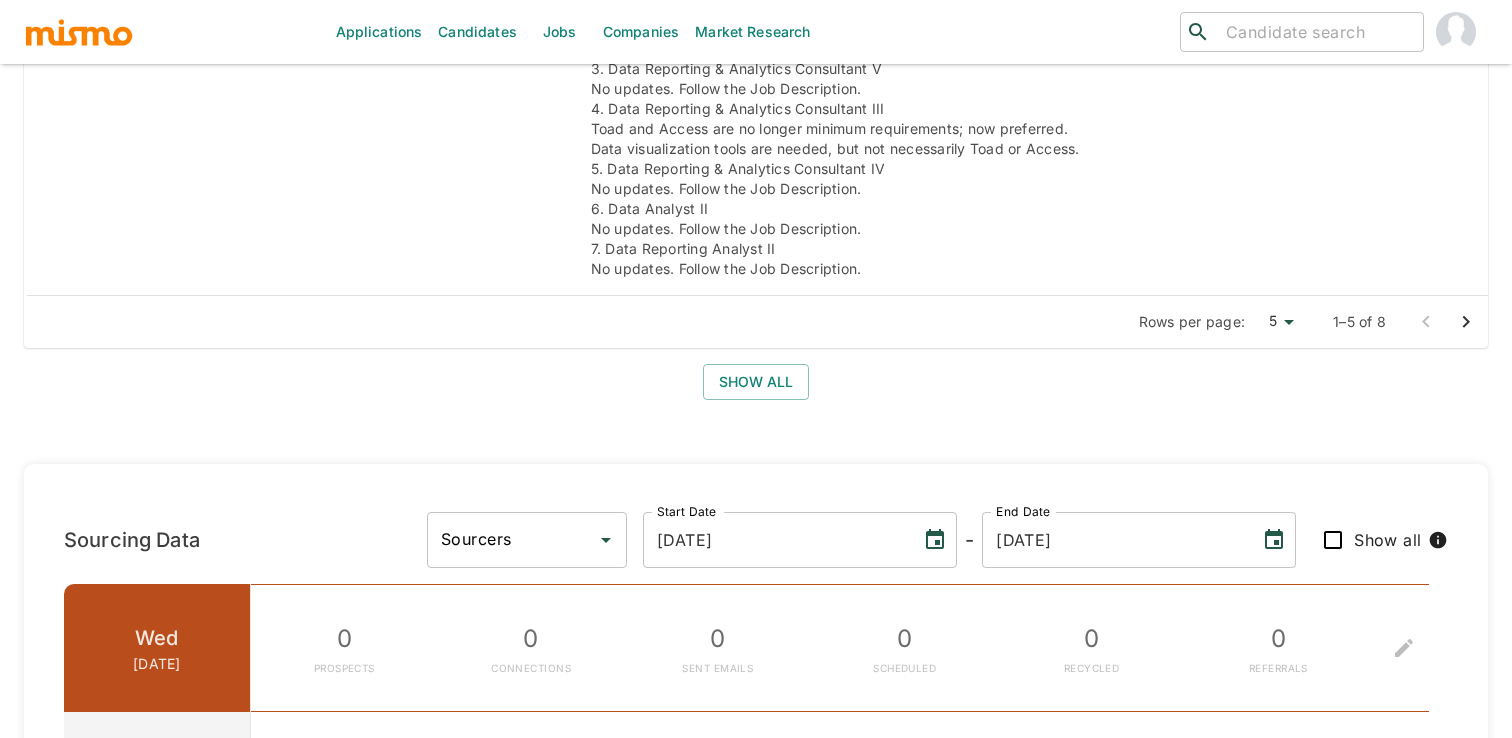 scroll, scrollTop: 1717, scrollLeft: 0, axis: vertical 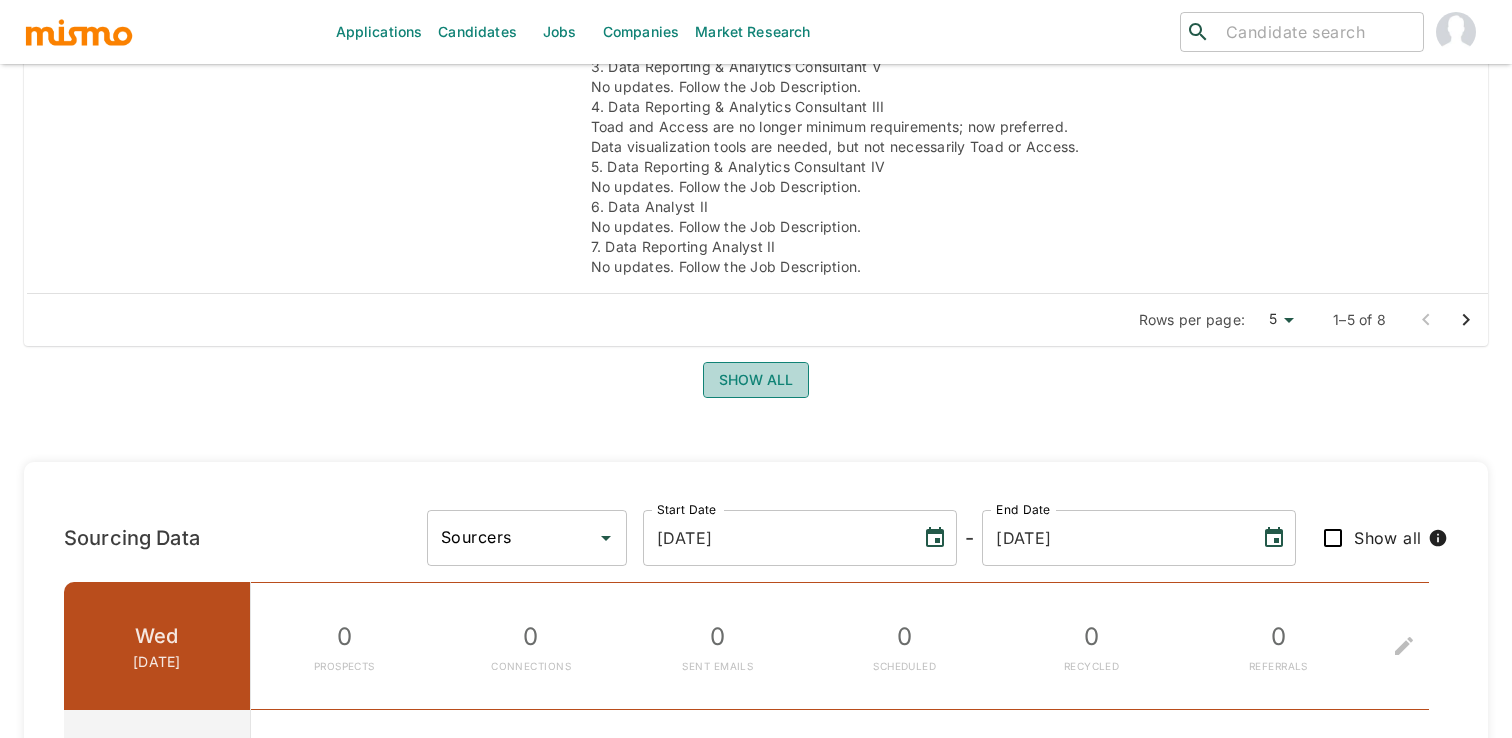 click on "Show all" at bounding box center (756, 380) 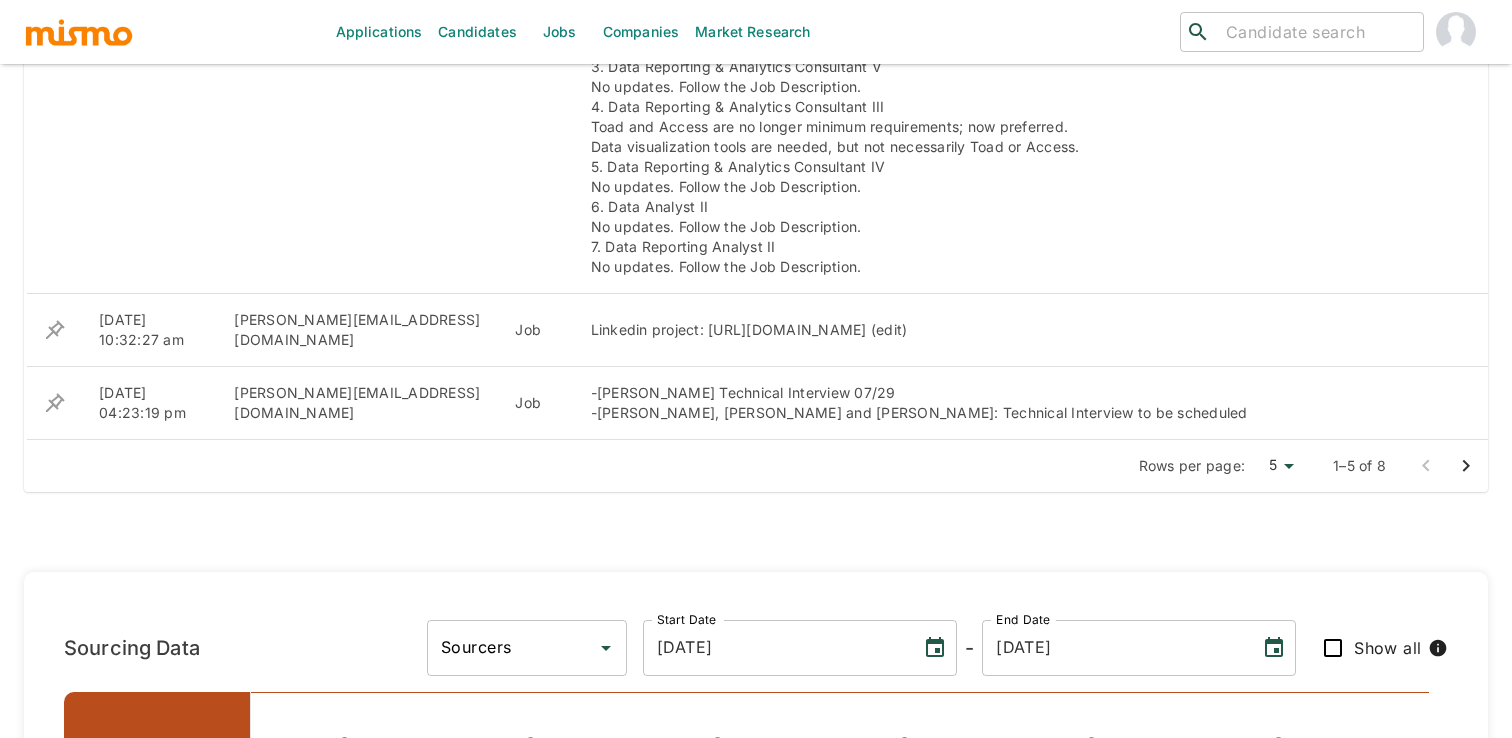 click on "Rows per page:" at bounding box center [1192, 466] 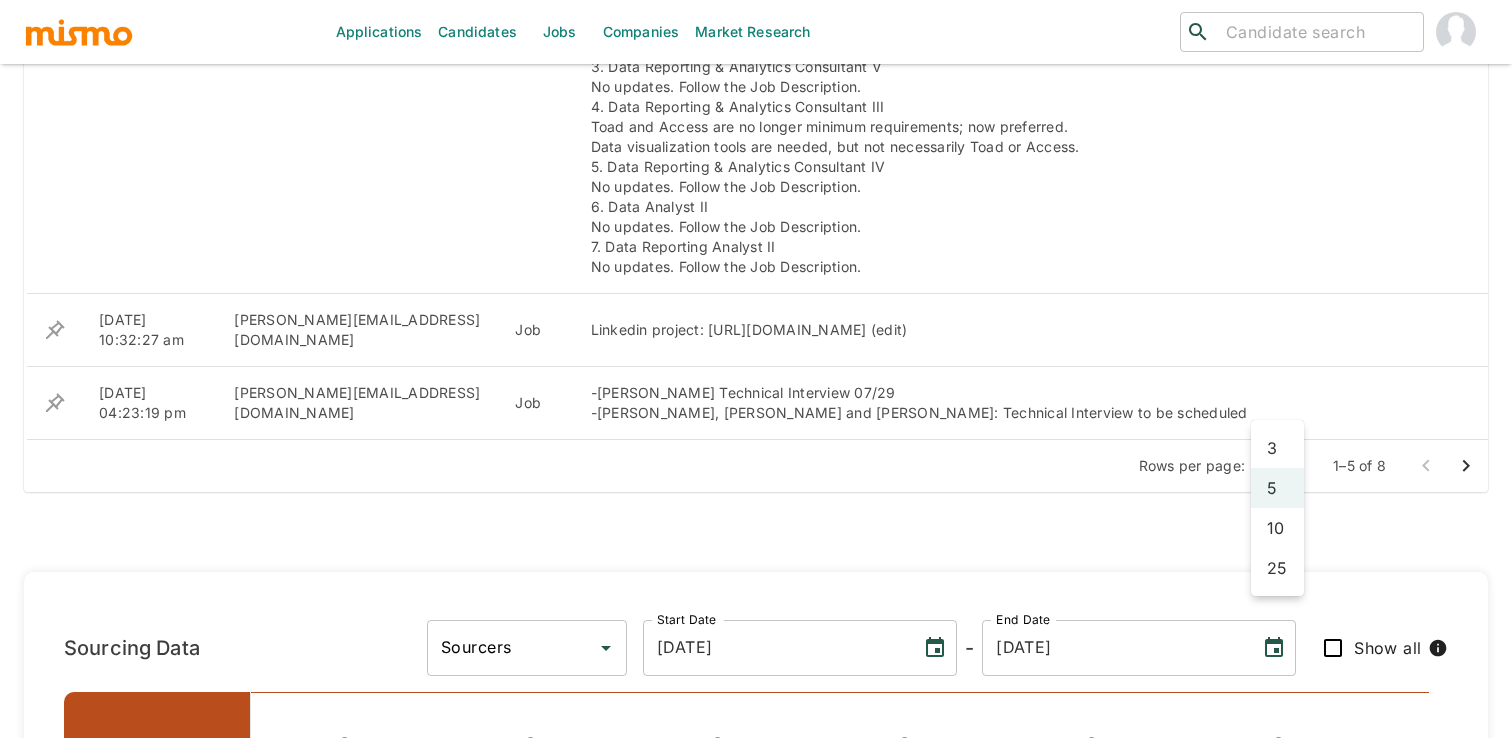 click on "25" at bounding box center (1277, 568) 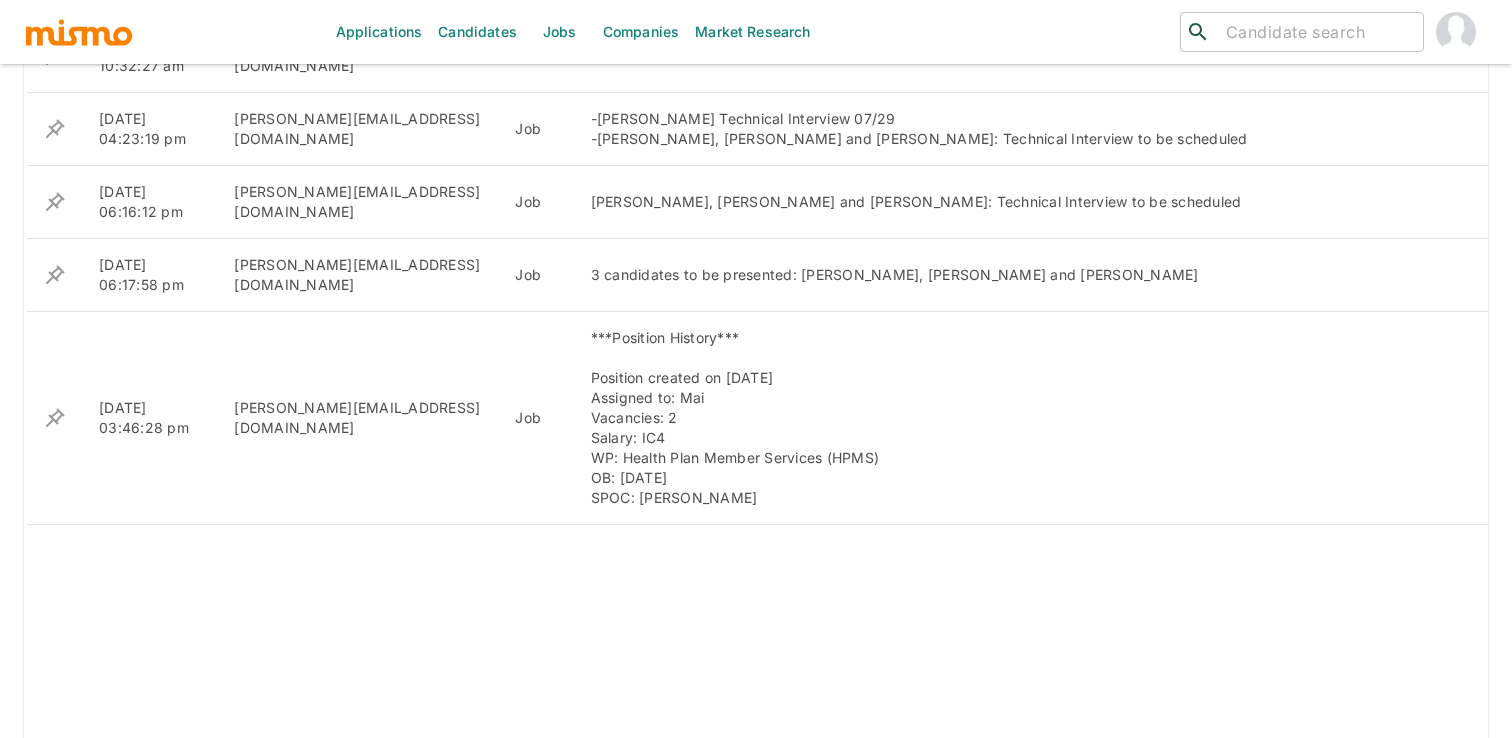 scroll, scrollTop: 1981, scrollLeft: 0, axis: vertical 